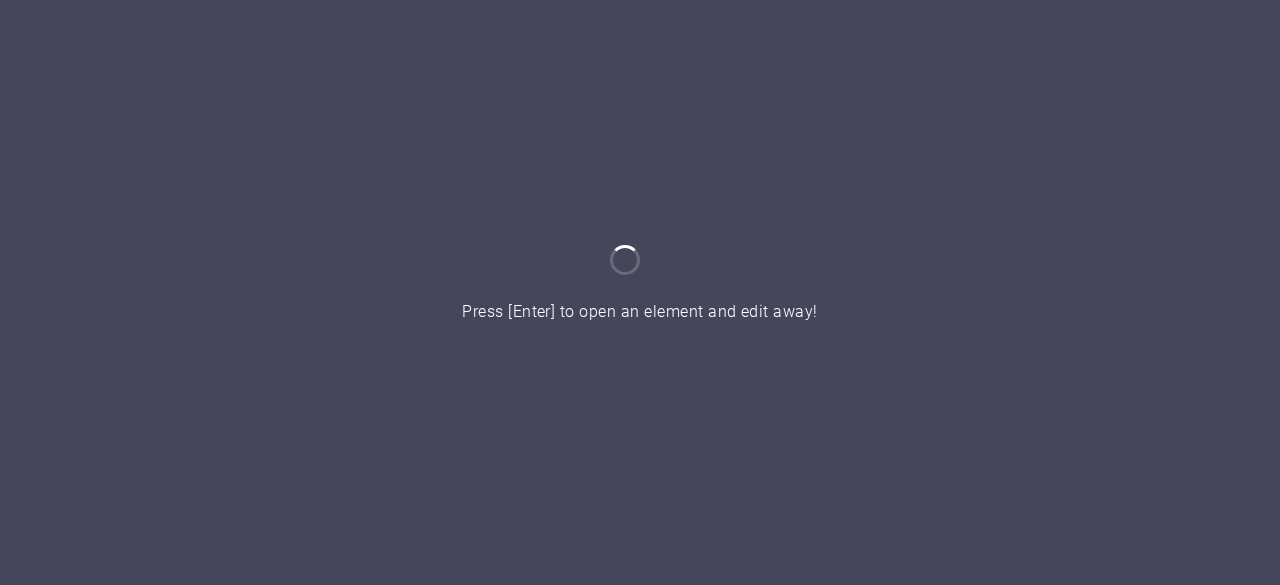 scroll, scrollTop: 0, scrollLeft: 0, axis: both 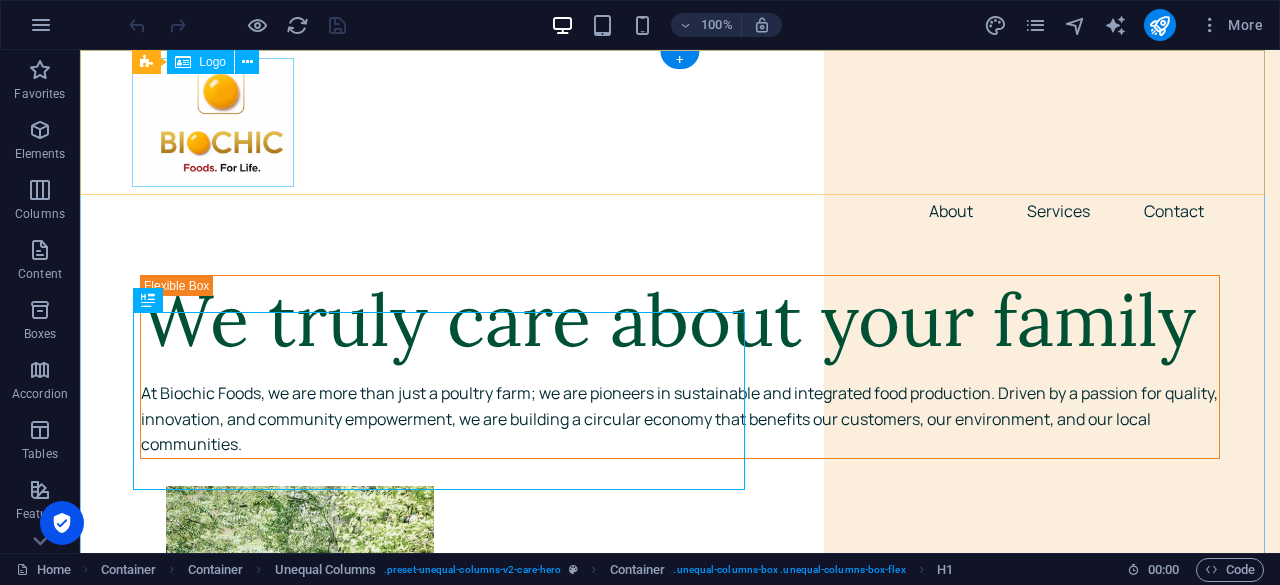 click at bounding box center (680, 122) 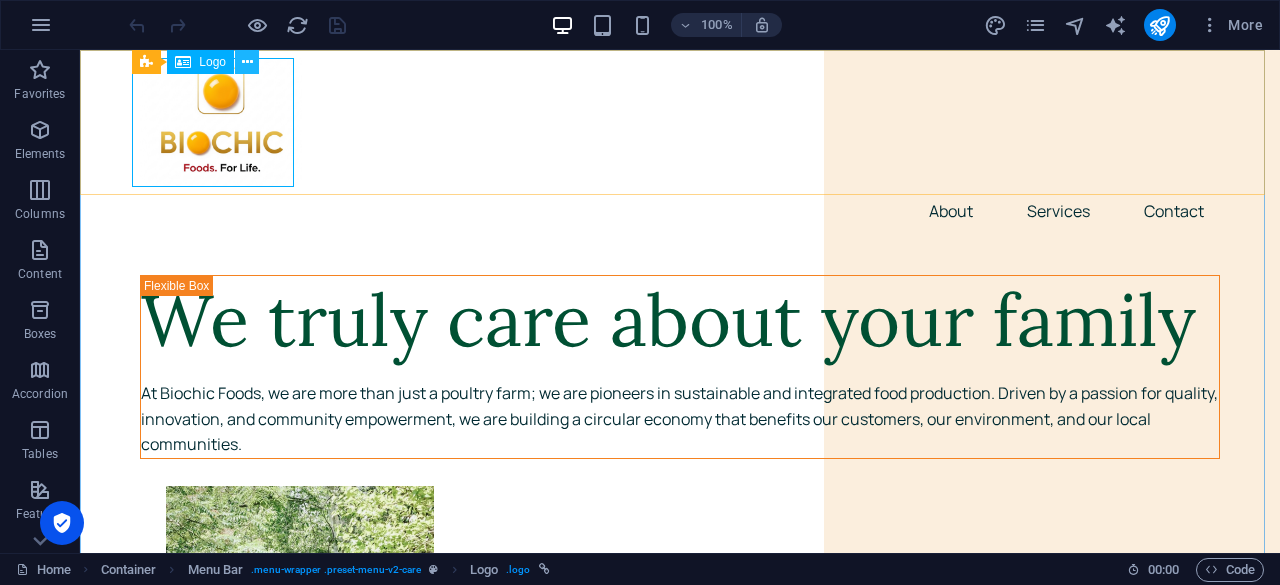 click at bounding box center (247, 62) 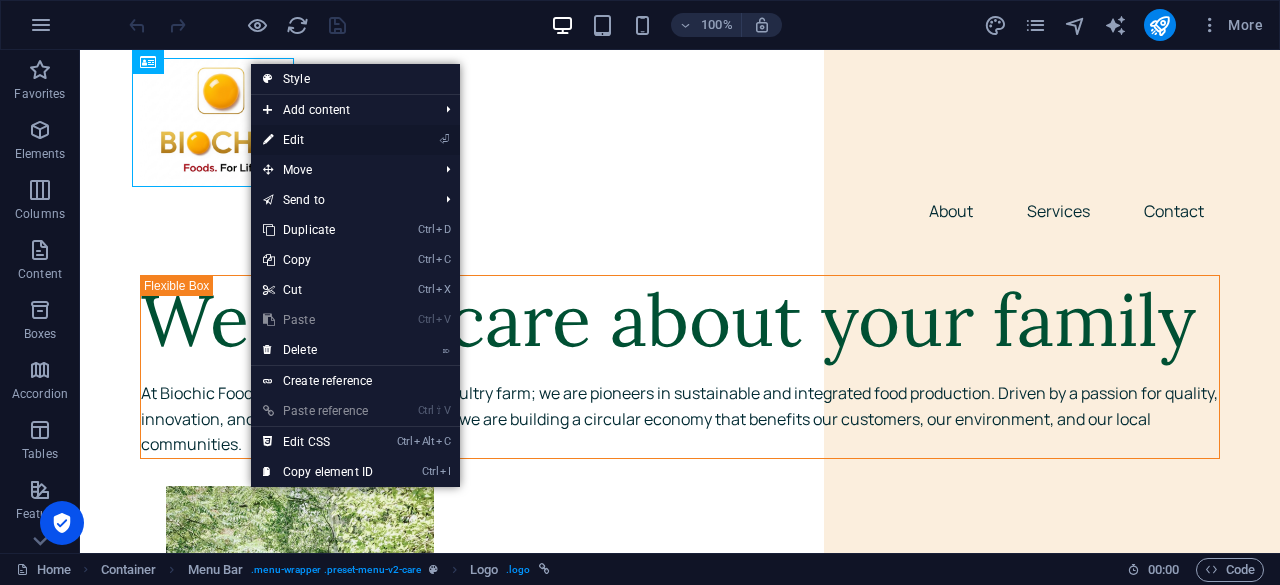 click on "⏎  Edit" at bounding box center [318, 140] 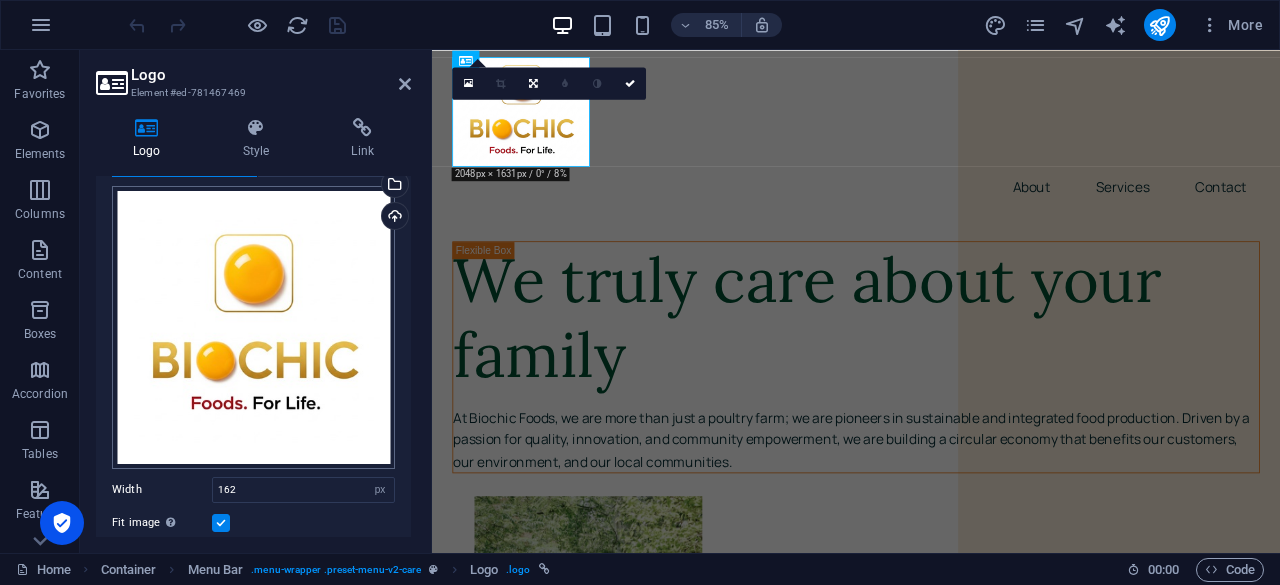 scroll, scrollTop: 77, scrollLeft: 0, axis: vertical 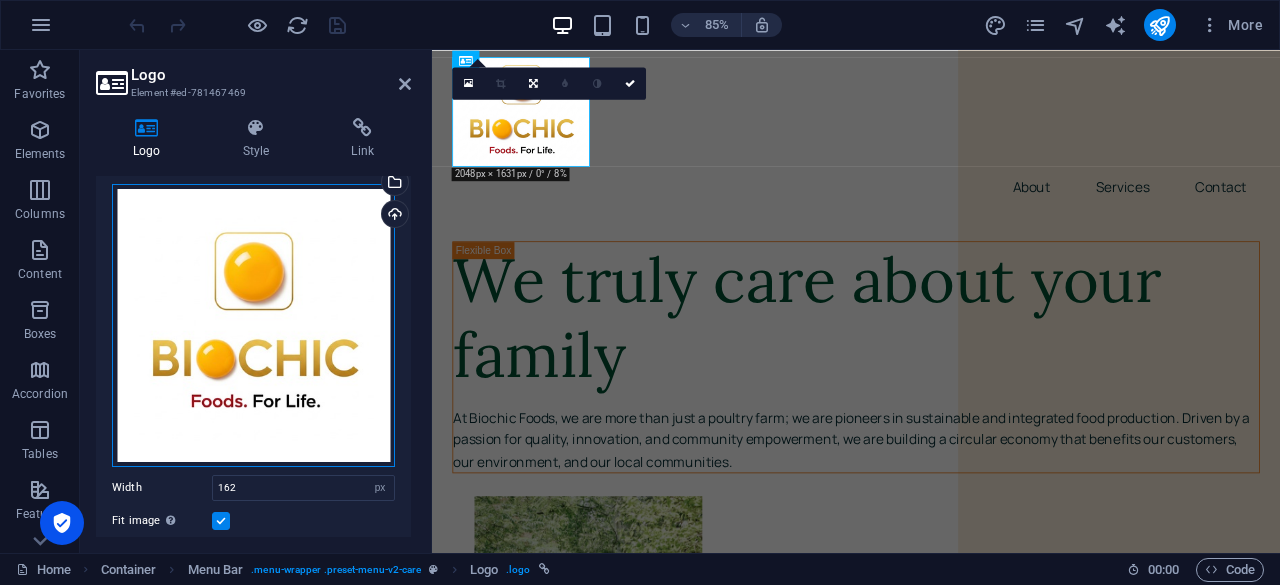 drag, startPoint x: 388, startPoint y: 459, endPoint x: 354, endPoint y: 437, distance: 40.496914 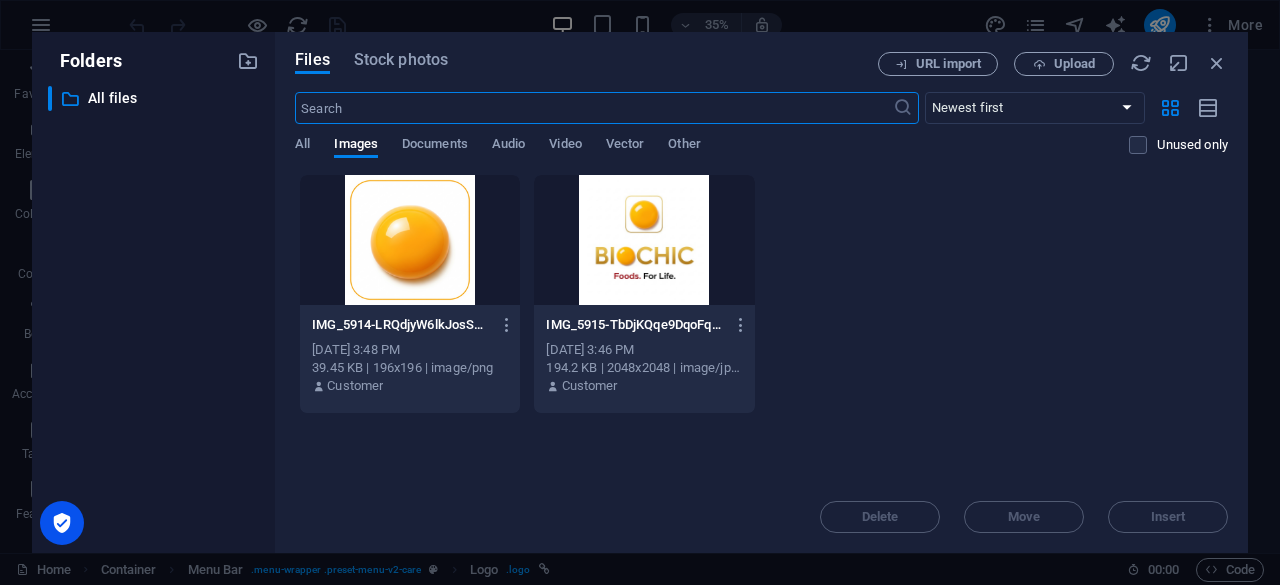 click at bounding box center (644, 240) 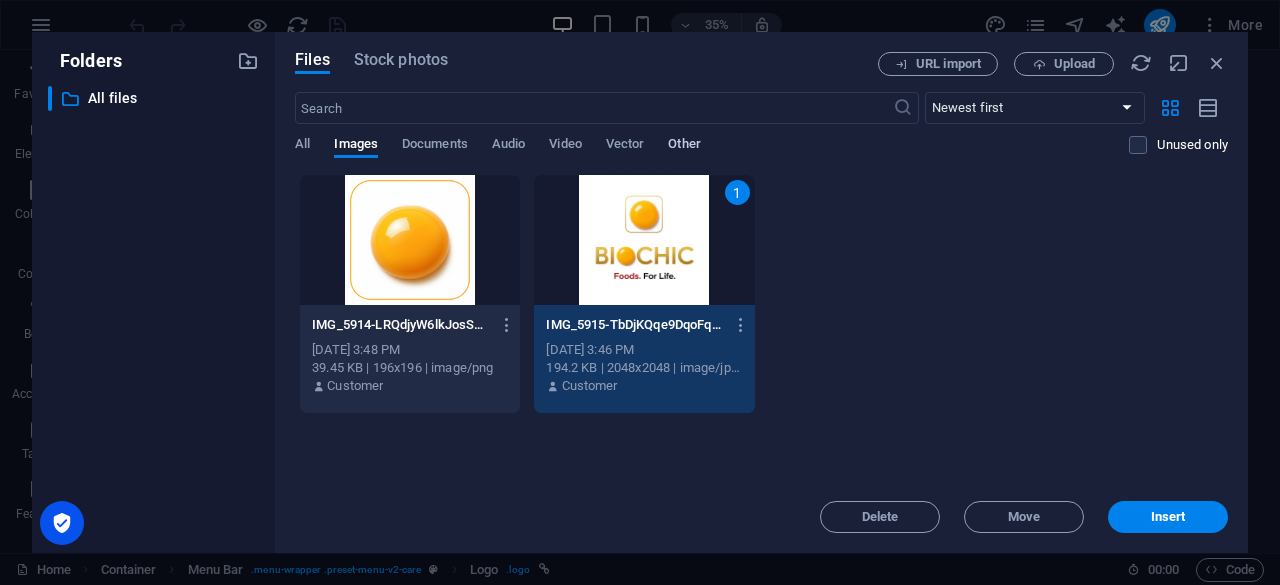 click on "Other" at bounding box center [684, 146] 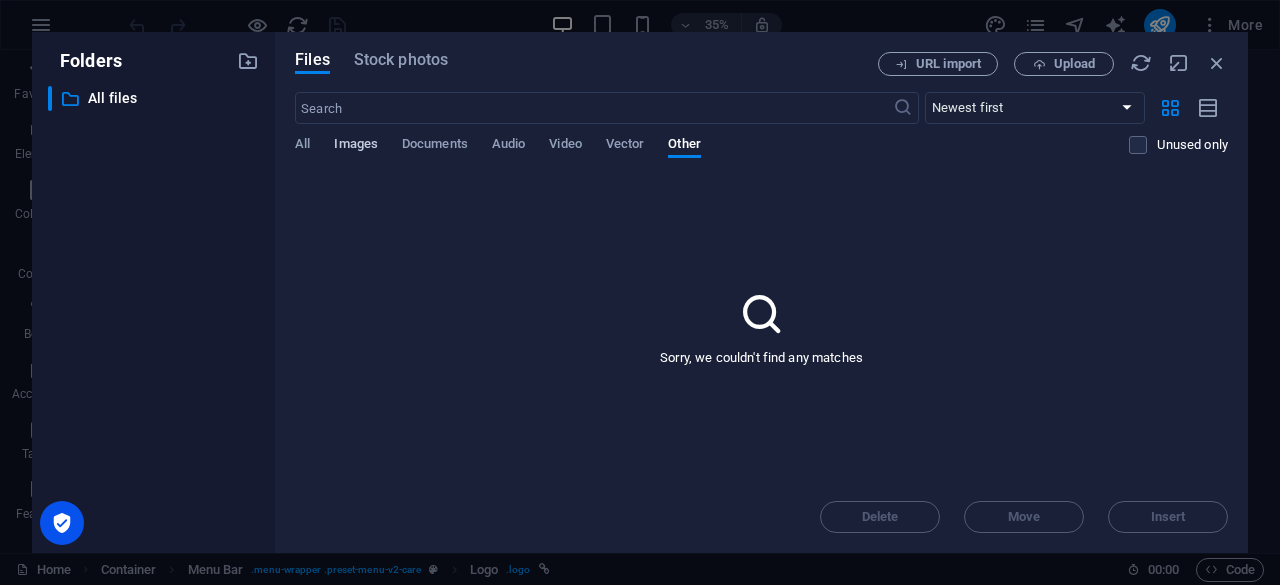 click on "Images" at bounding box center (356, 146) 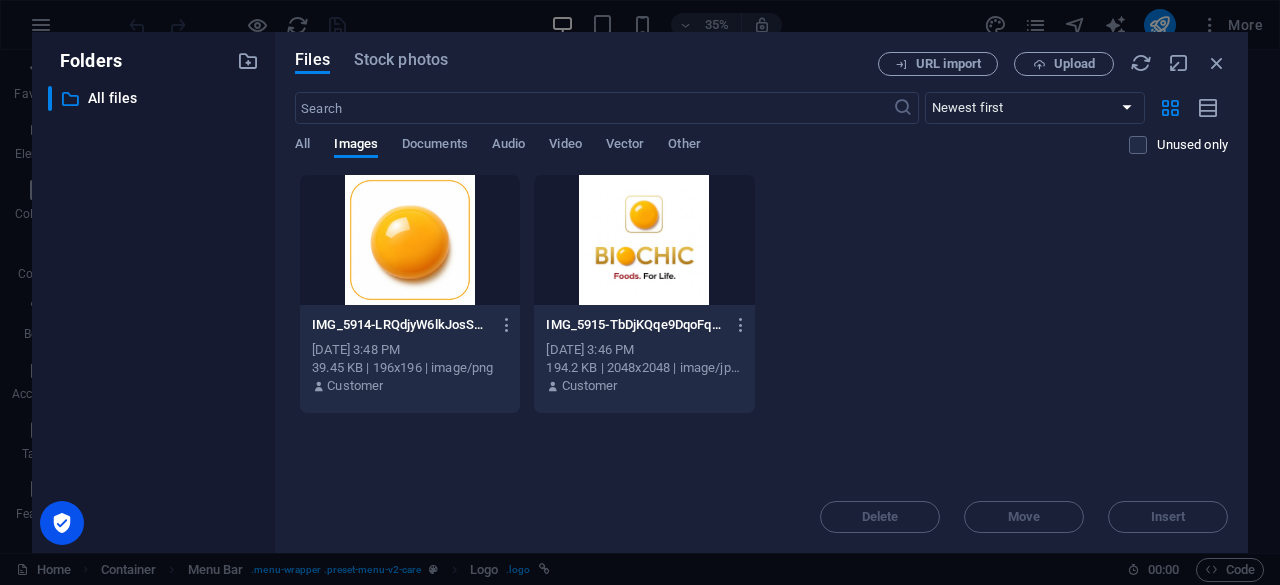 click at bounding box center (644, 240) 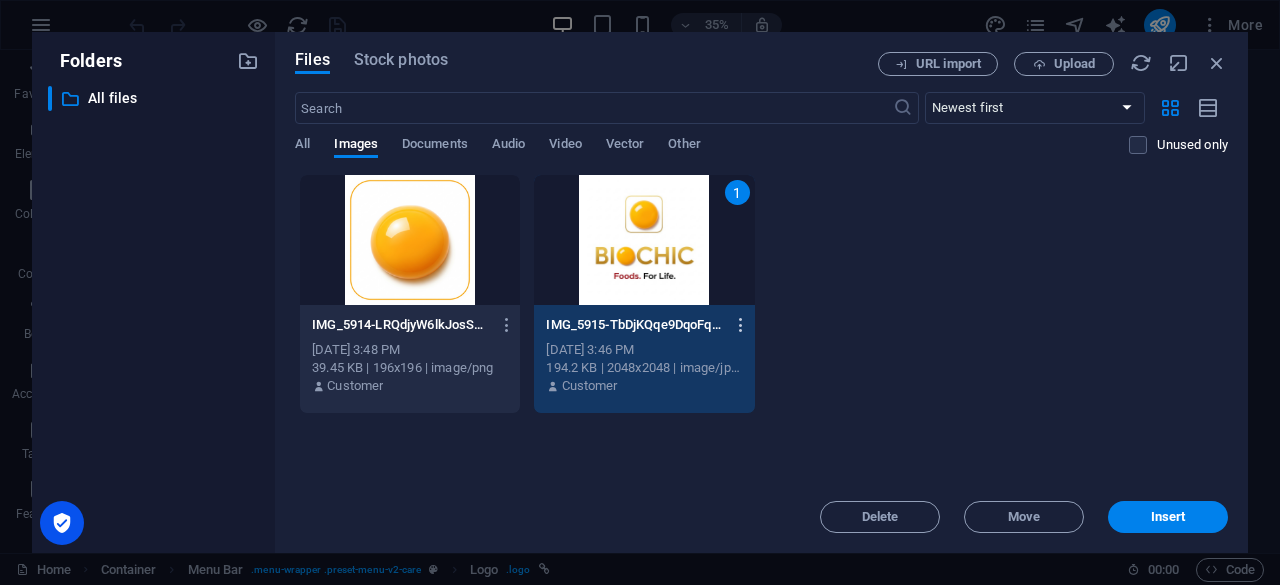 click at bounding box center (741, 325) 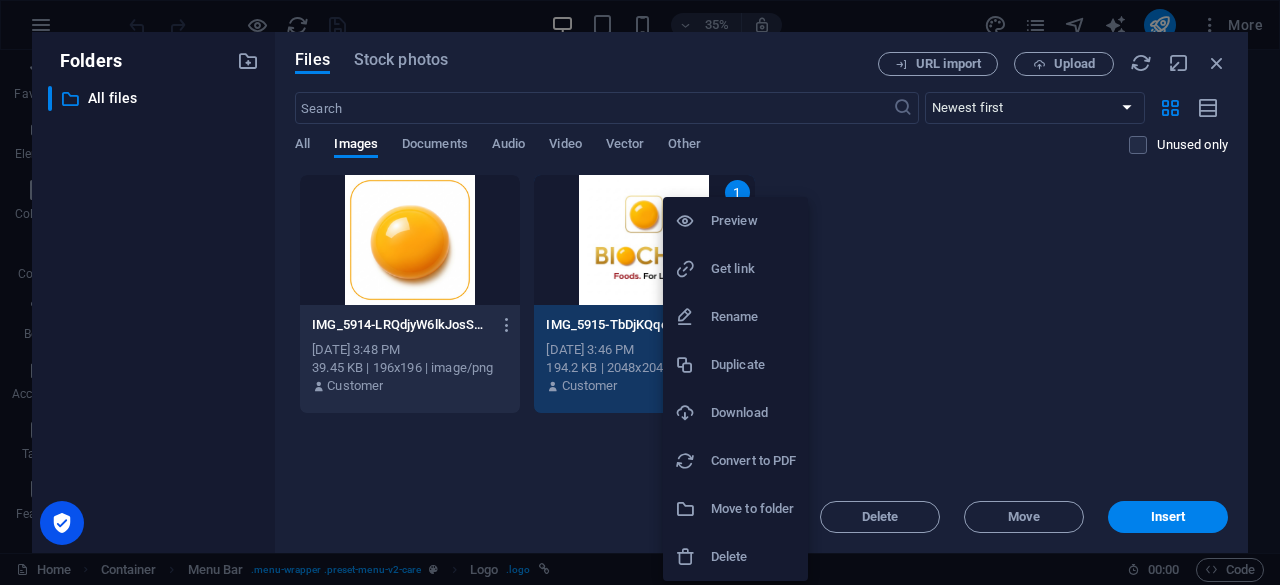 click at bounding box center (640, 292) 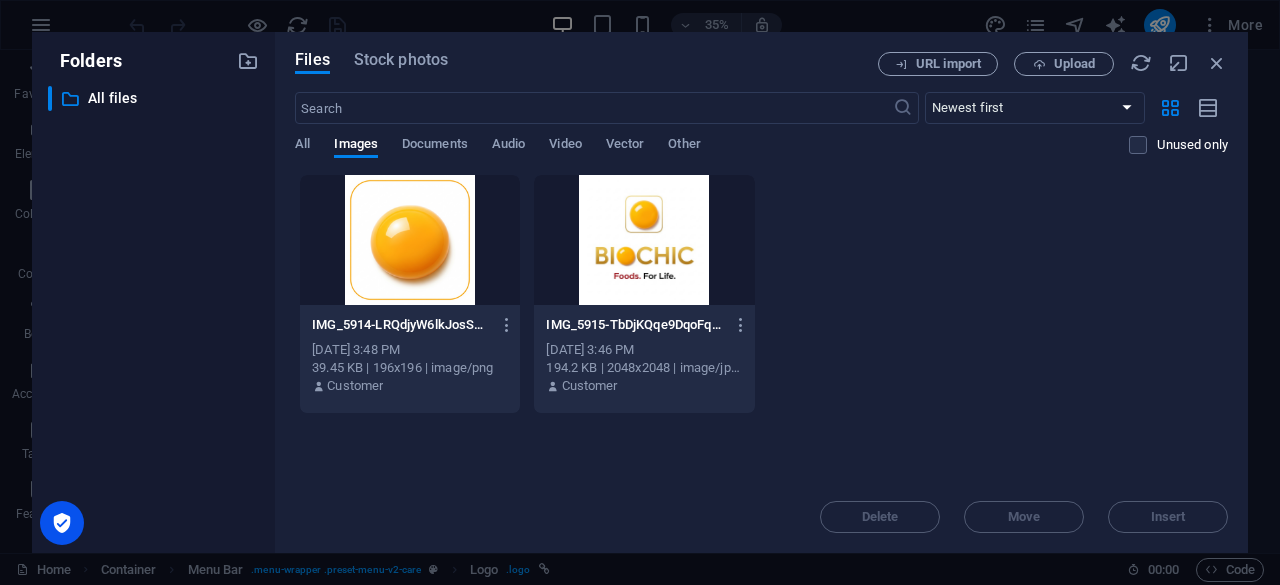 click at bounding box center (644, 240) 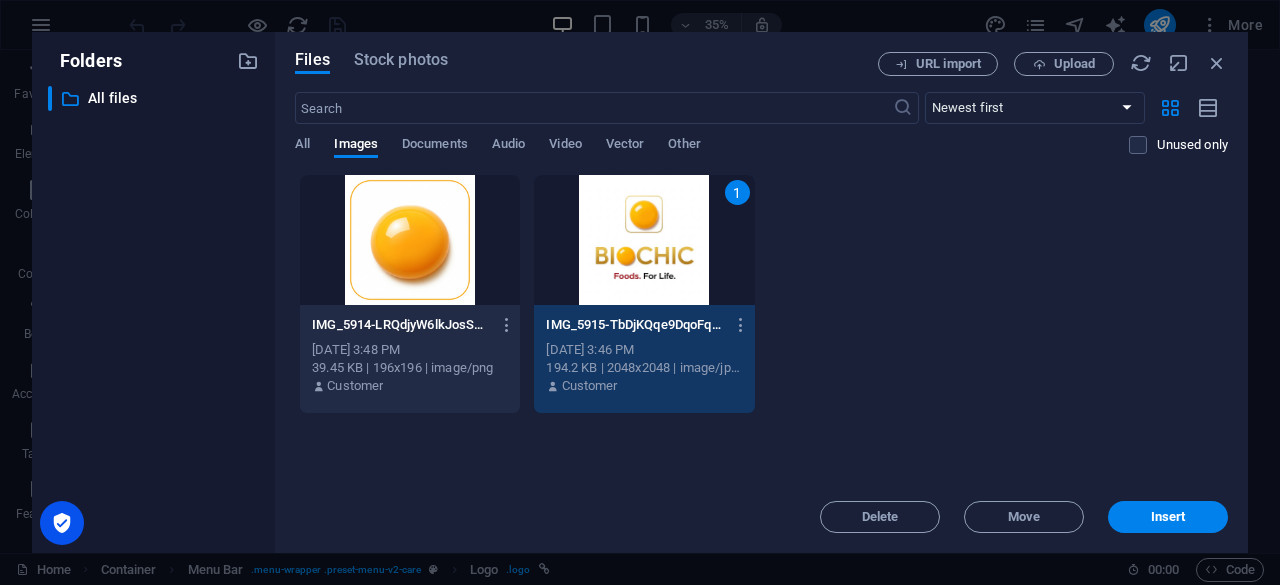 click on "1" at bounding box center [644, 240] 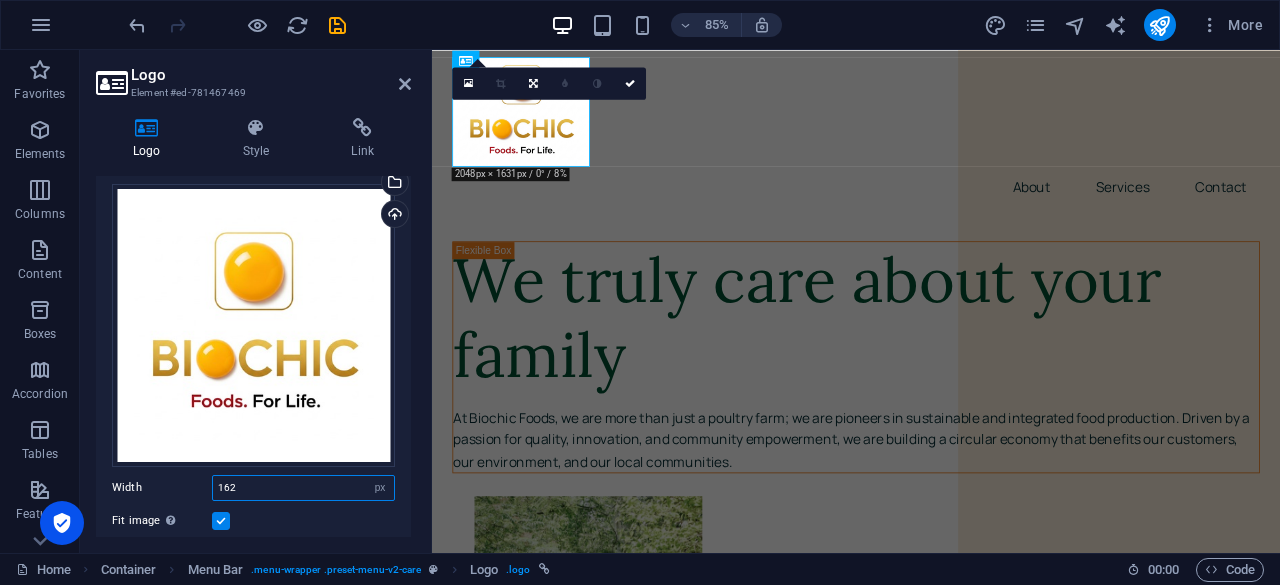 click on "162" at bounding box center [303, 488] 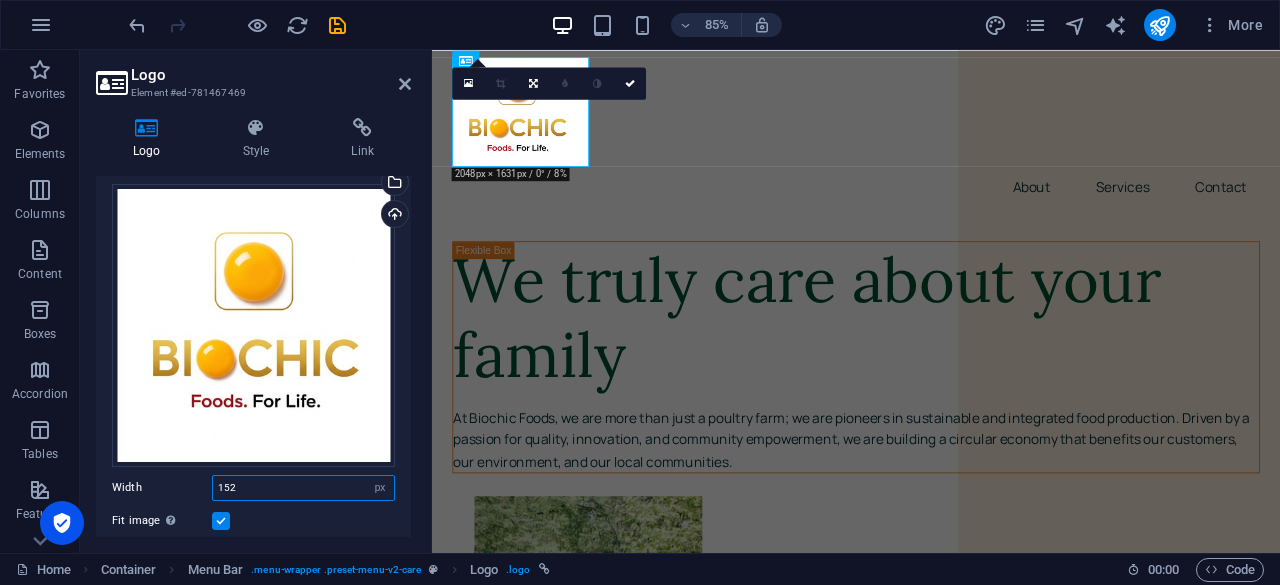 click on "152" at bounding box center (303, 488) 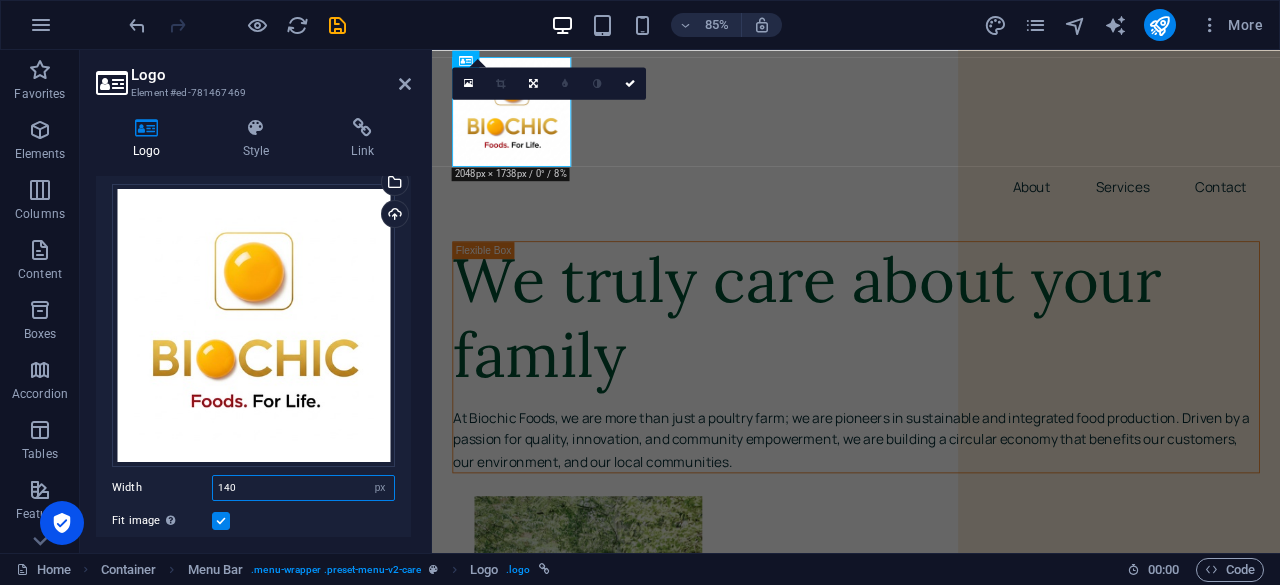 type on "140" 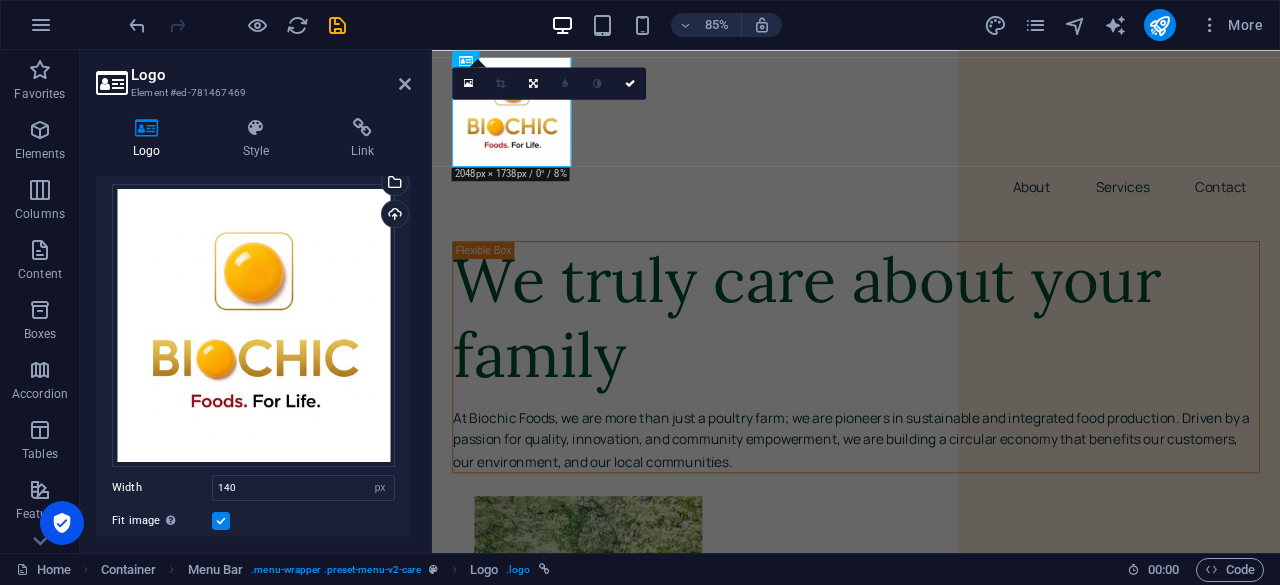click on "Image Text Drag files here, click to choose files or select files from Files or our free stock photos & videos Select files from the file manager, stock photos, or upload file(s) Upload Width 140 Default auto px rem % em vh vw Fit image Automatically fit image to a fixed width and height Height 129 Default auto px Alignment Lazyload Loading images after the page loads improves page speed. Responsive Automatically load retina image and smartphone optimized sizes. Lightbox Use as headline The image will be wrapped in an H1 headline tag. Useful for giving alternative text the weight of an H1 headline, e.g. for the logo. Leave unchecked if uncertain. Optimized Images are compressed to improve page speed. Position Direction Custom X offset 50 px rem % vh vw Y offset 50 px rem % vh vw Edit design" at bounding box center (253, 474) 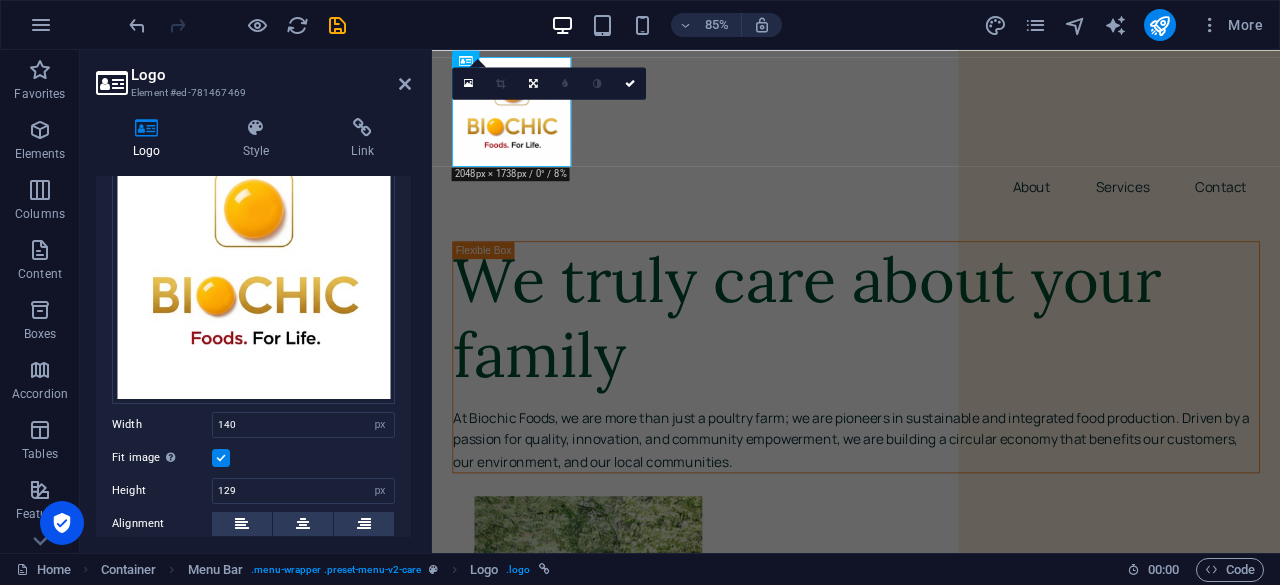 scroll, scrollTop: 144, scrollLeft: 0, axis: vertical 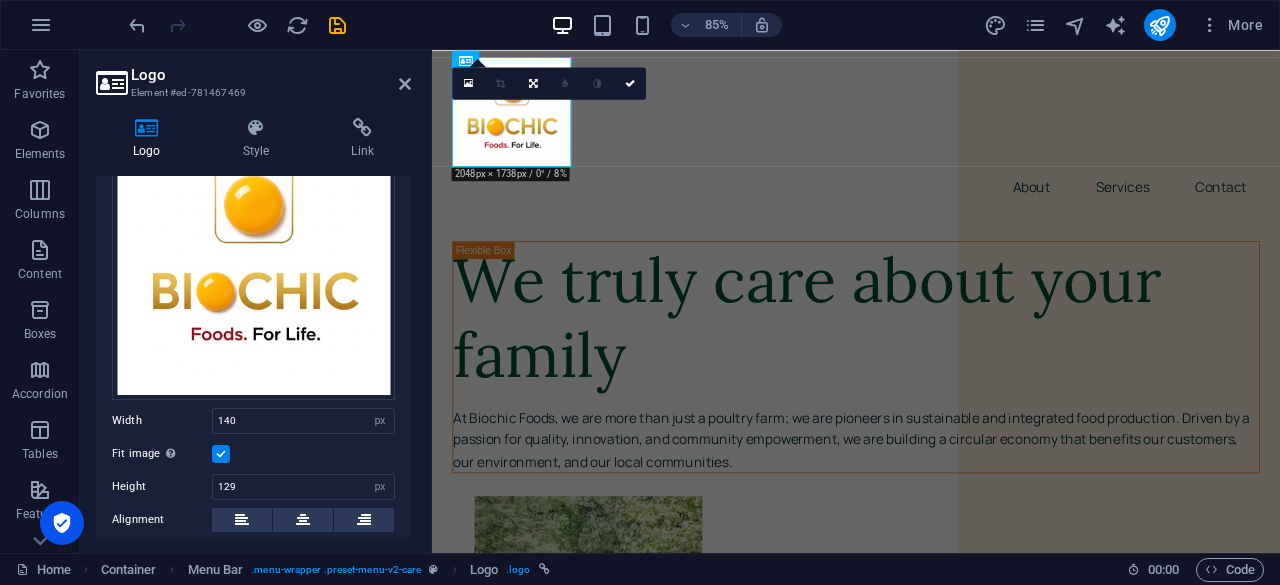 click at bounding box center (221, 454) 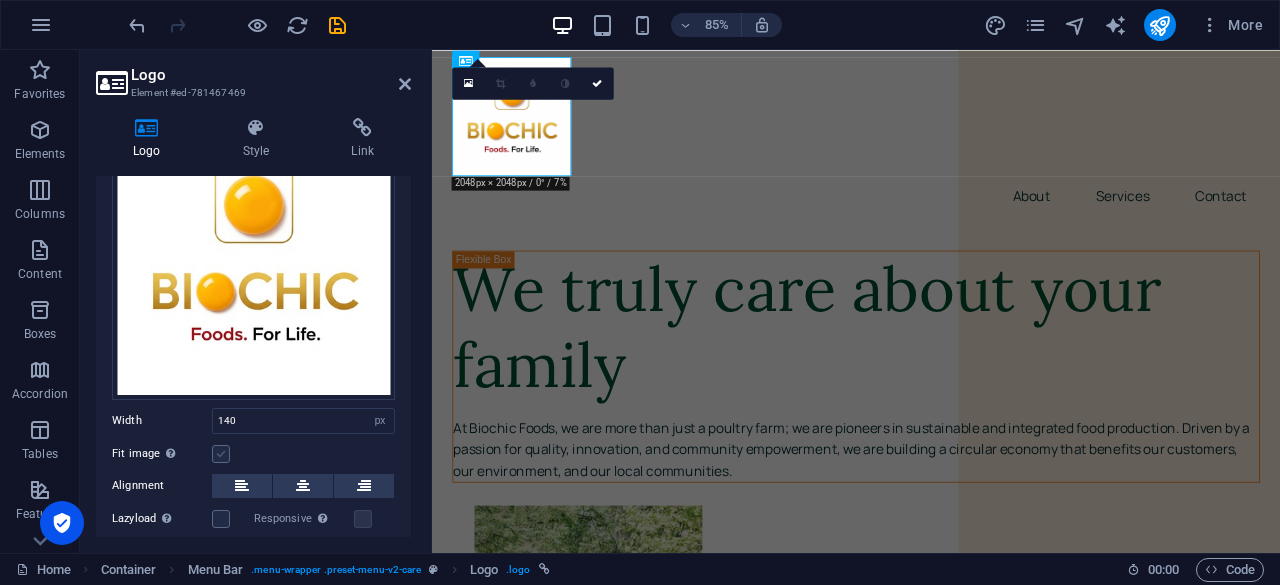 click at bounding box center [221, 454] 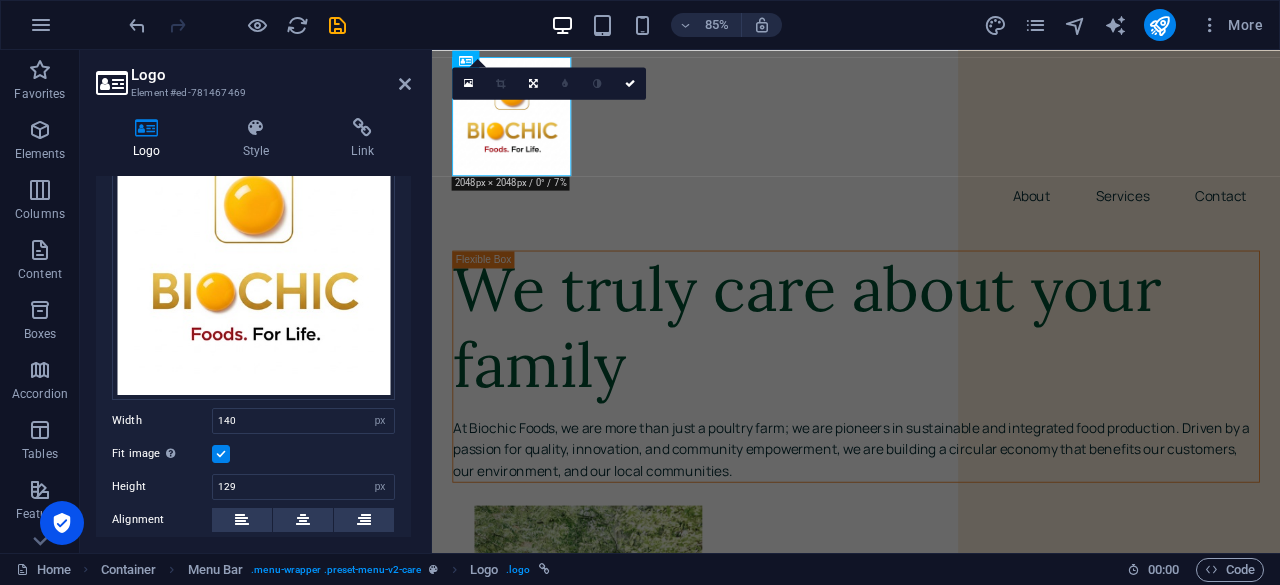 click at bounding box center (221, 454) 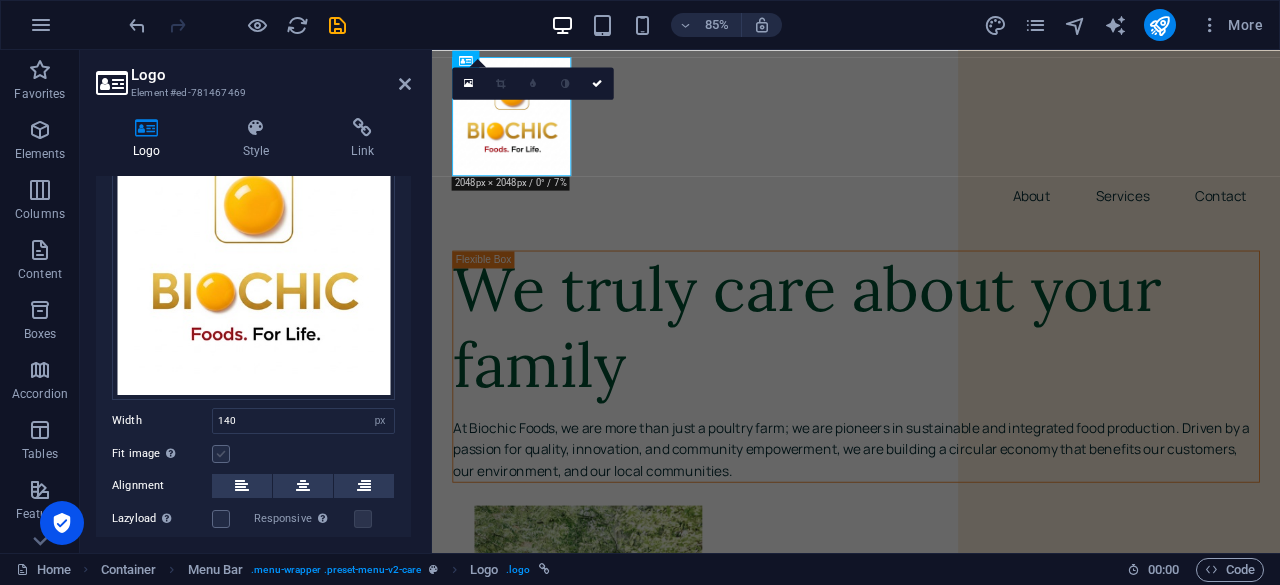 click at bounding box center [221, 454] 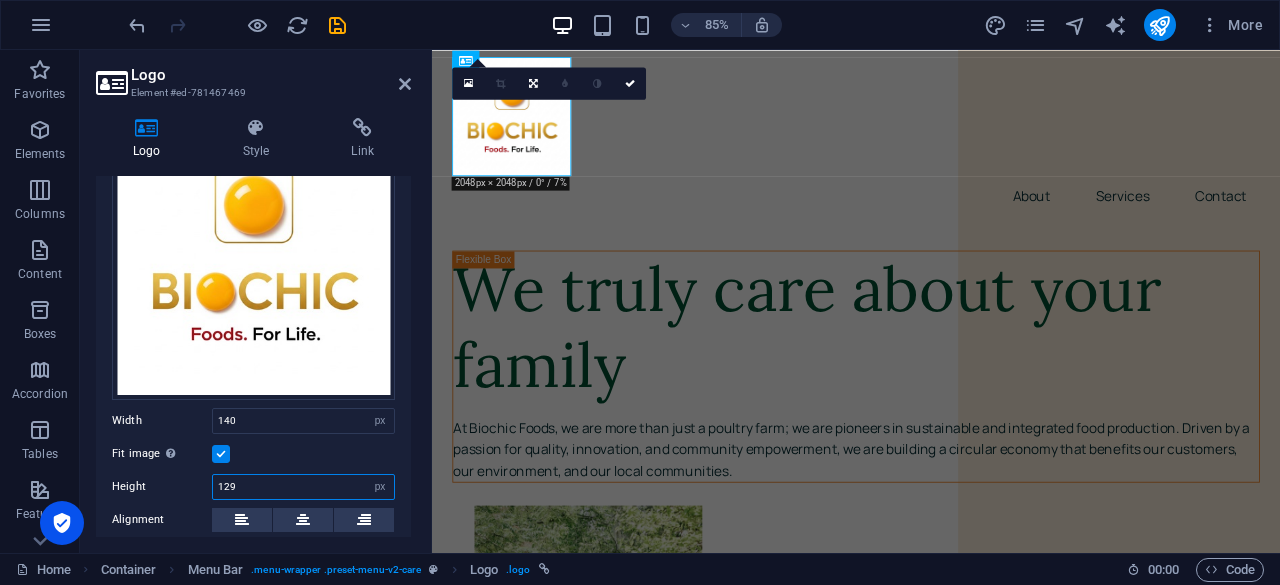 click on "129" at bounding box center [303, 487] 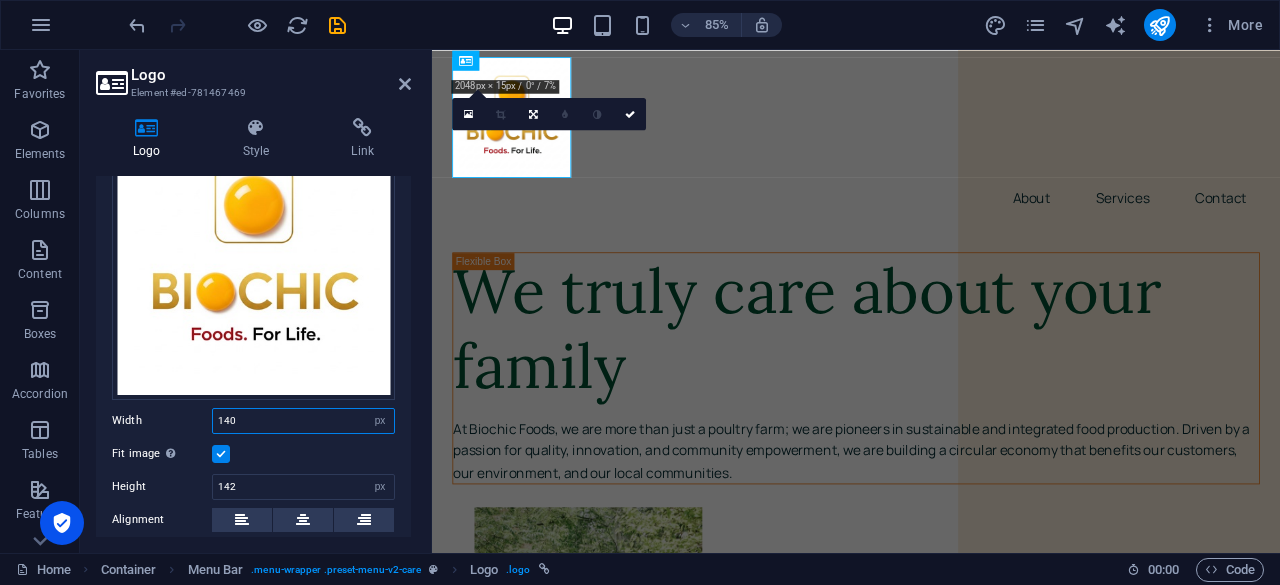 click on "140" at bounding box center [303, 421] 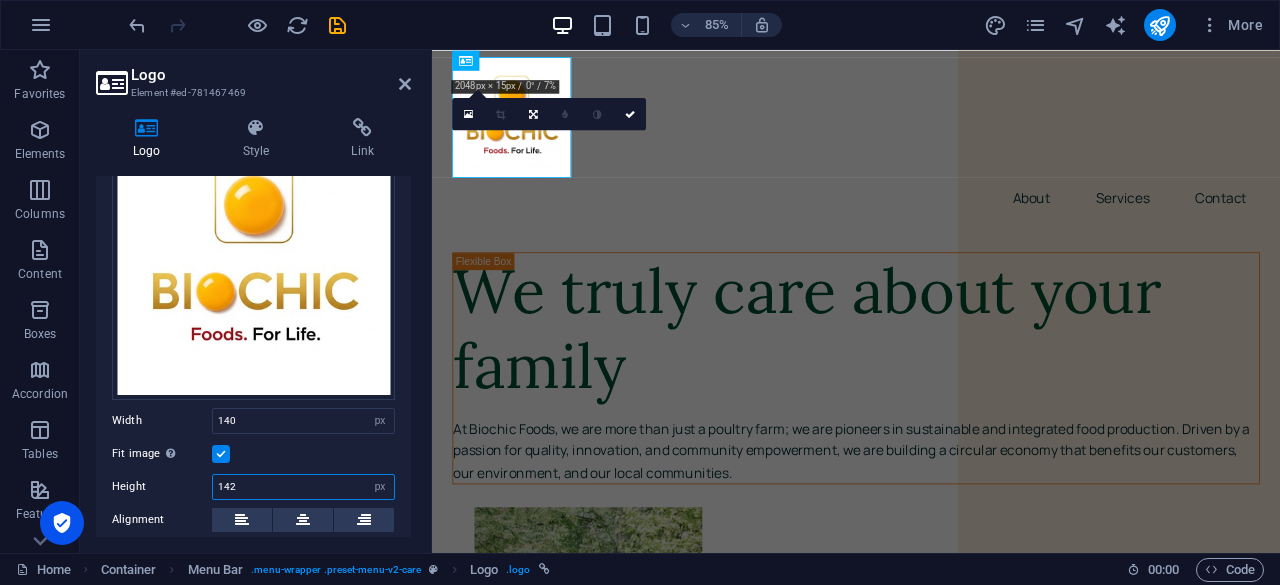 click on "142" at bounding box center (303, 487) 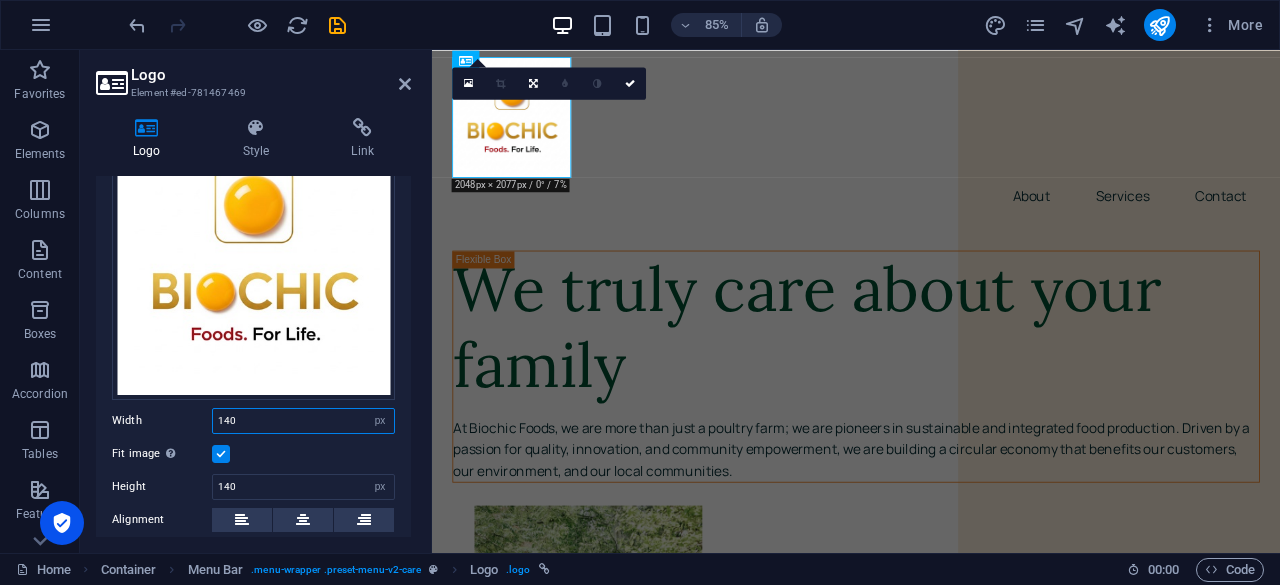 click on "140" at bounding box center [303, 421] 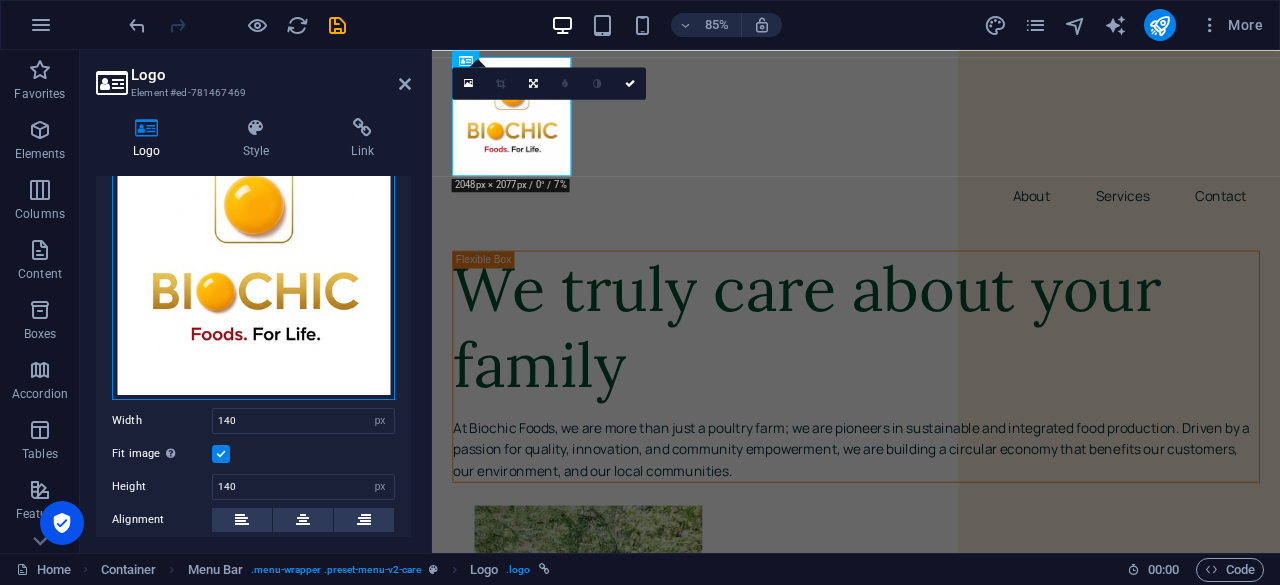 click on "Drag files here, click to choose files or select files from Files or our free stock photos & videos" at bounding box center [253, 258] 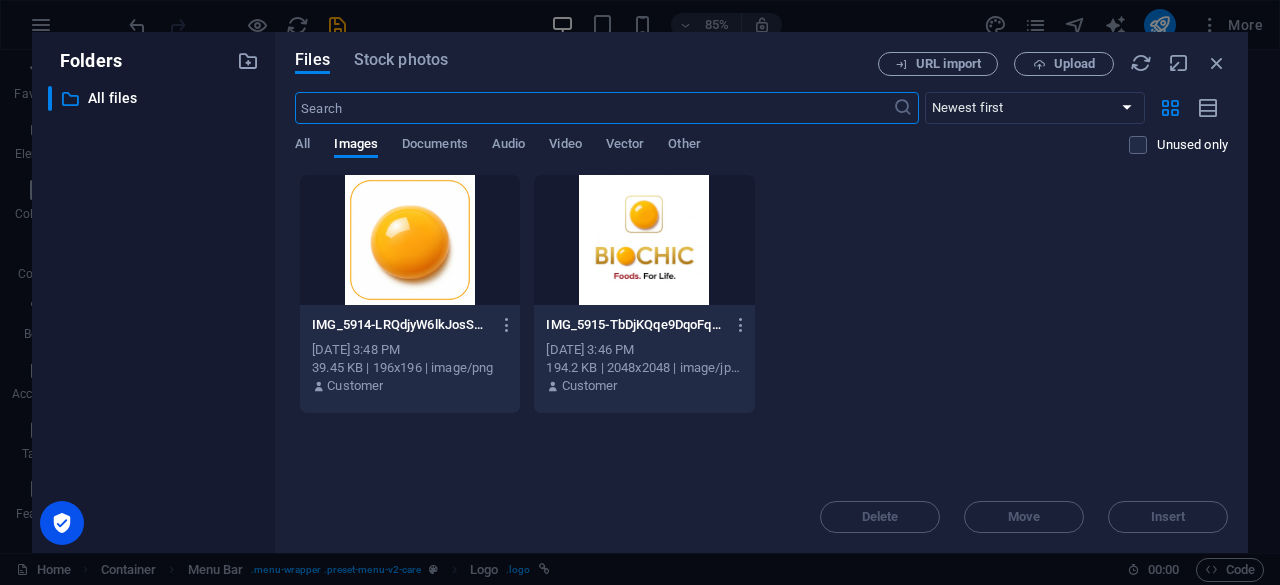 click at bounding box center [410, 240] 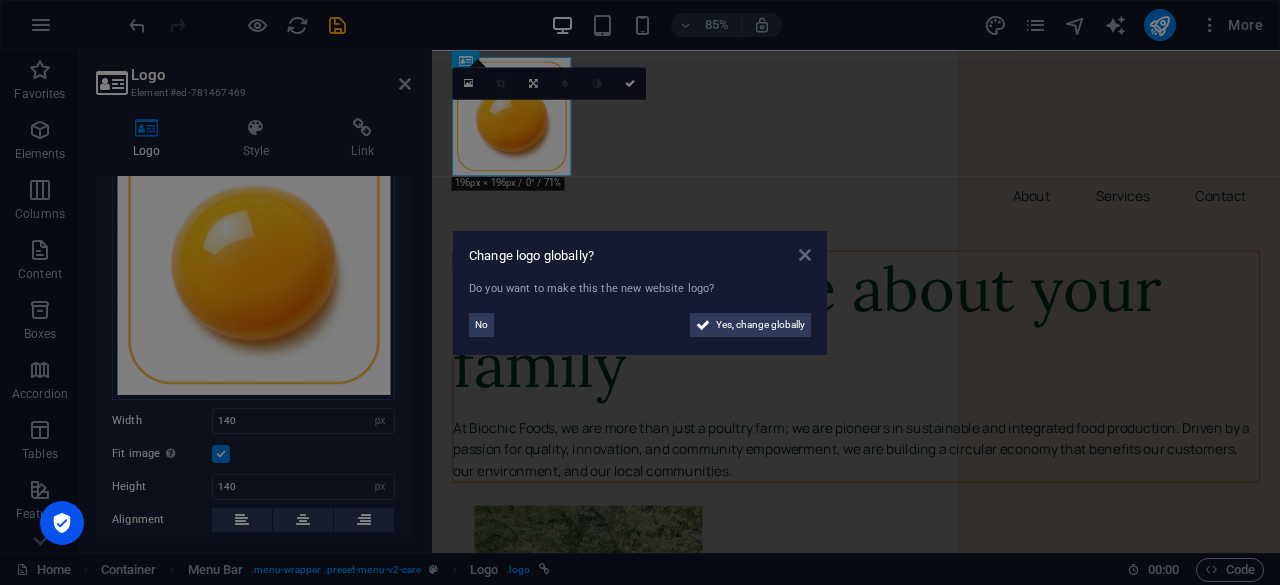 click at bounding box center (805, 255) 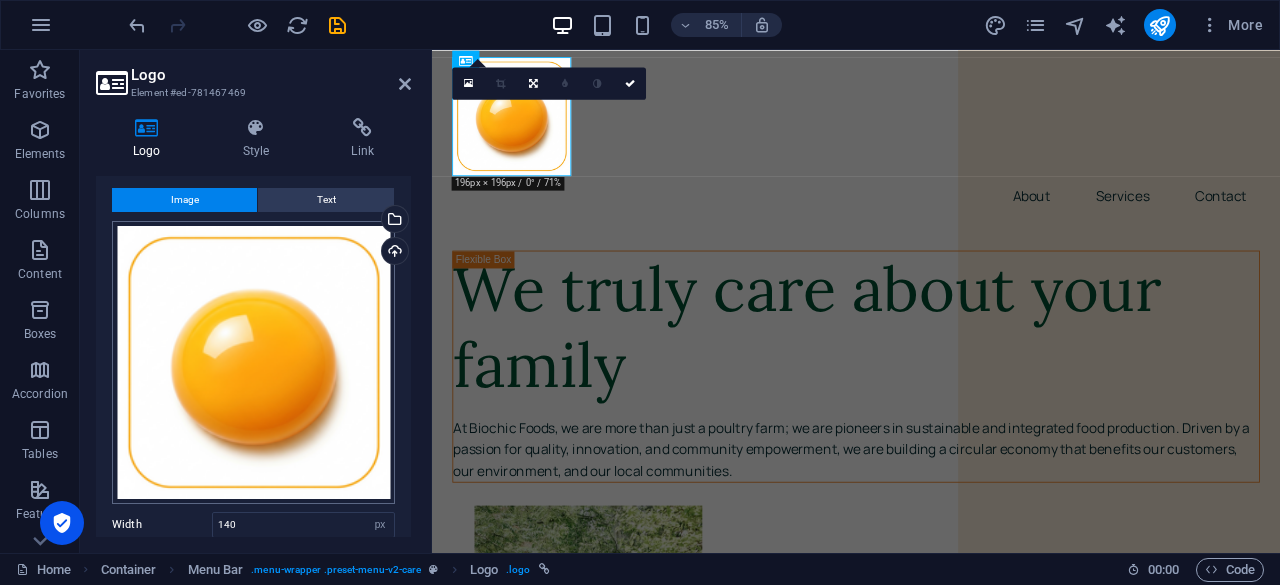 scroll, scrollTop: 39, scrollLeft: 0, axis: vertical 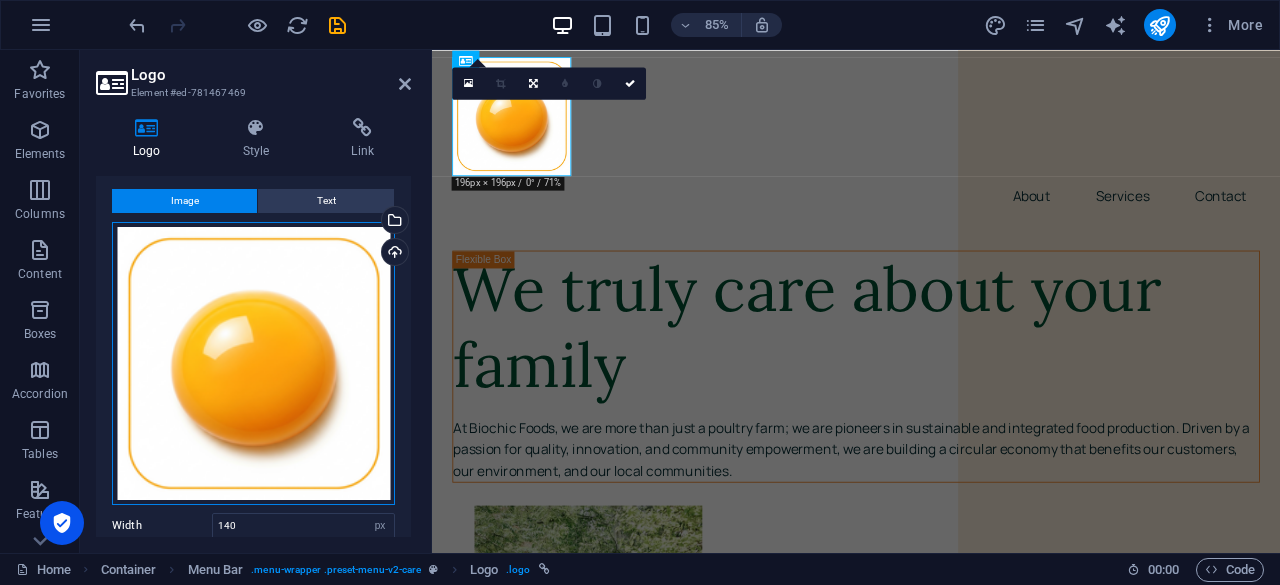 click on "Drag files here, click to choose files or select files from Files or our free stock photos & videos" at bounding box center [253, 363] 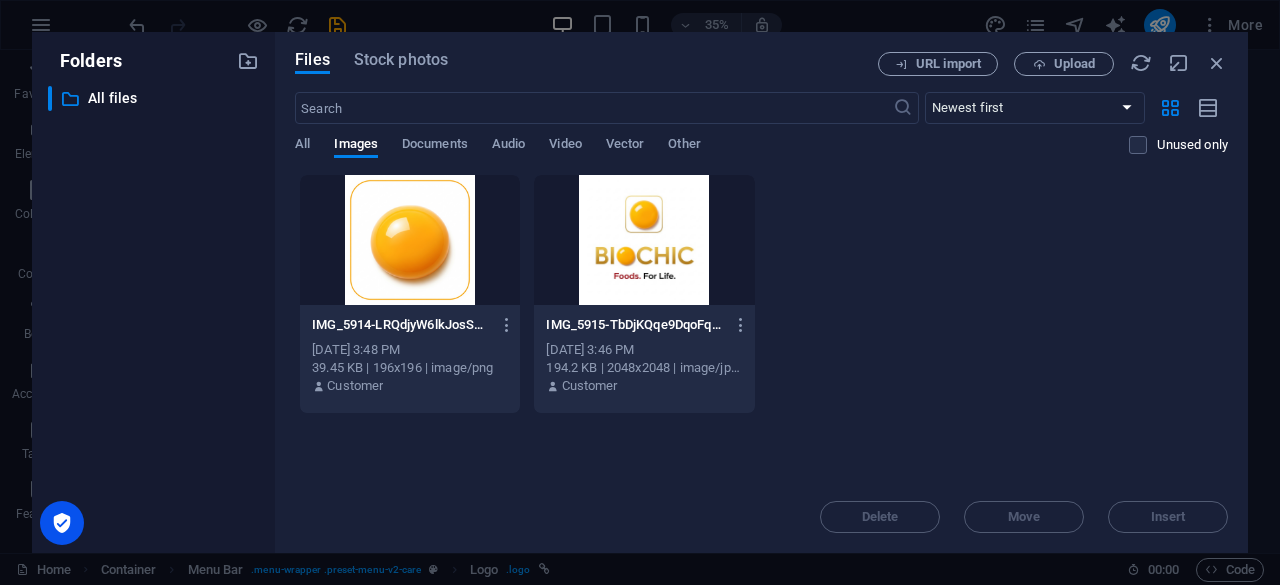 click on "​ All files All files" at bounding box center (153, 311) 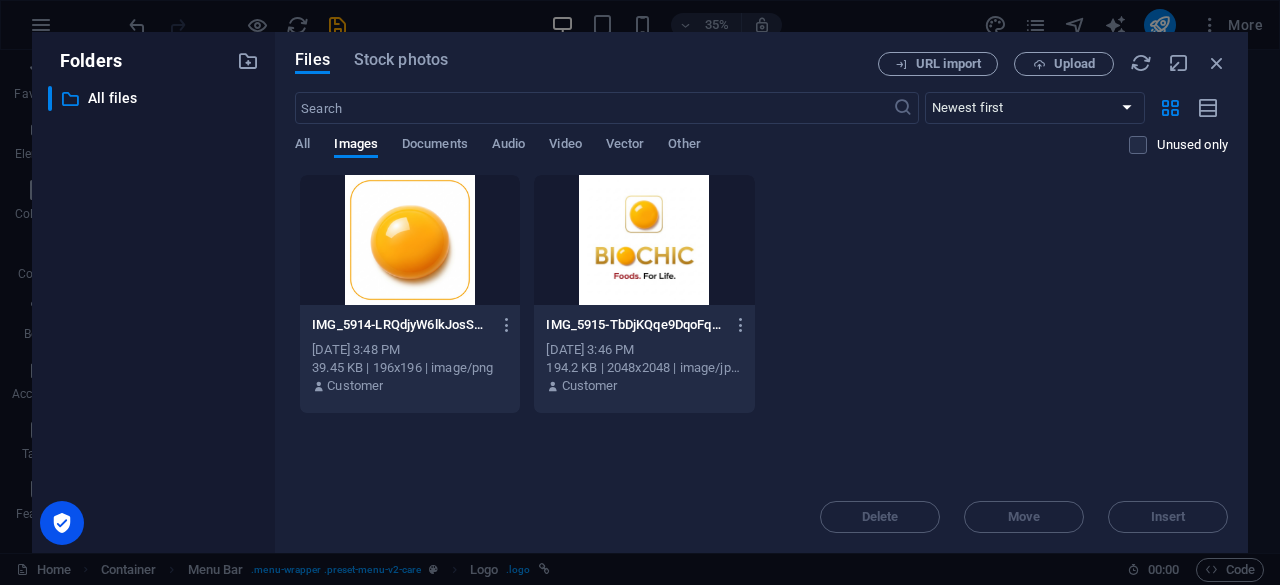 click on "IMG_5914-LRQdjyW6lkJosSckQqlg_Q-Vlxrrlor36jHlDJAtSirPw.png IMG_5914-LRQdjyW6lkJosSckQqlg_Q-Vlxrrlor36jHlDJAtSirPw.png [DATE] 3:48 PM 39.45 KB | 196x196 | image/png Customer IMG_5915-TbDjKQqe9DqoFqpLOXWZbA.JPG IMG_5915-TbDjKQqe9DqoFqpLOXWZbA.JPG [DATE] 3:46 PM 194.2 KB | 2048x2048 | image/jpeg Customer" at bounding box center (761, 294) 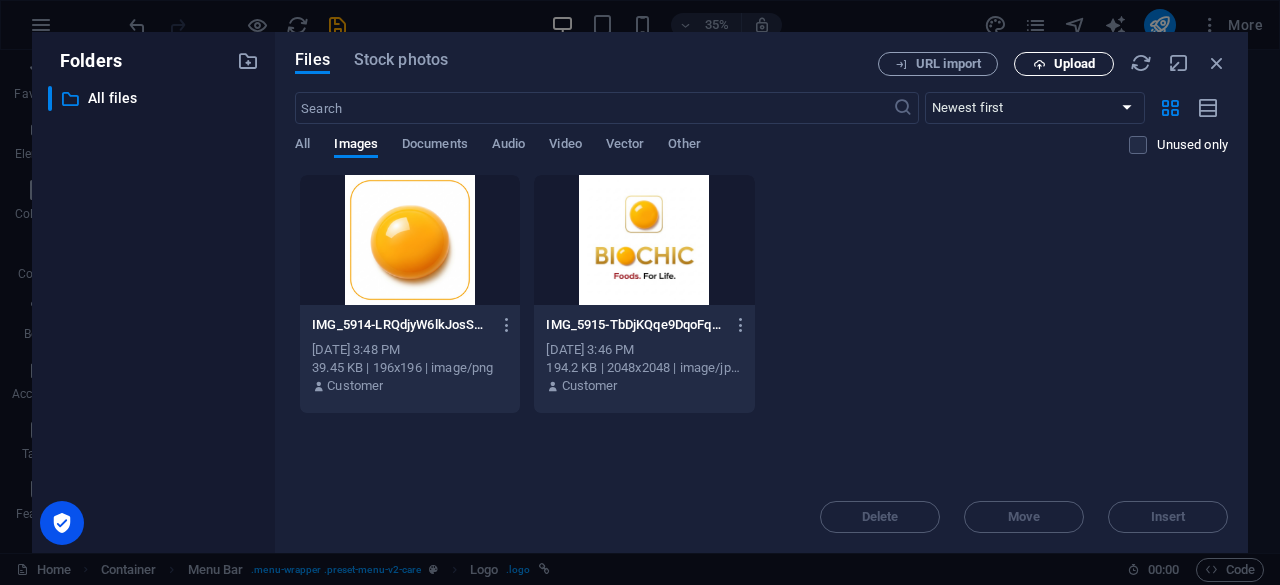 click on "Upload" at bounding box center [1074, 64] 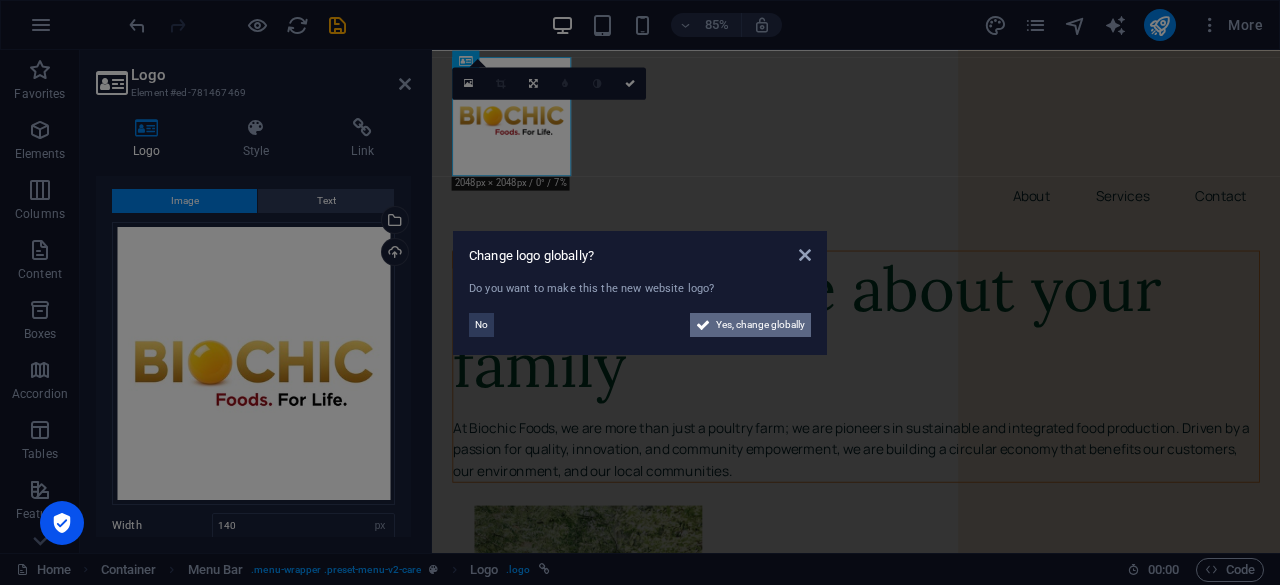 click on "Yes, change globally" at bounding box center [760, 325] 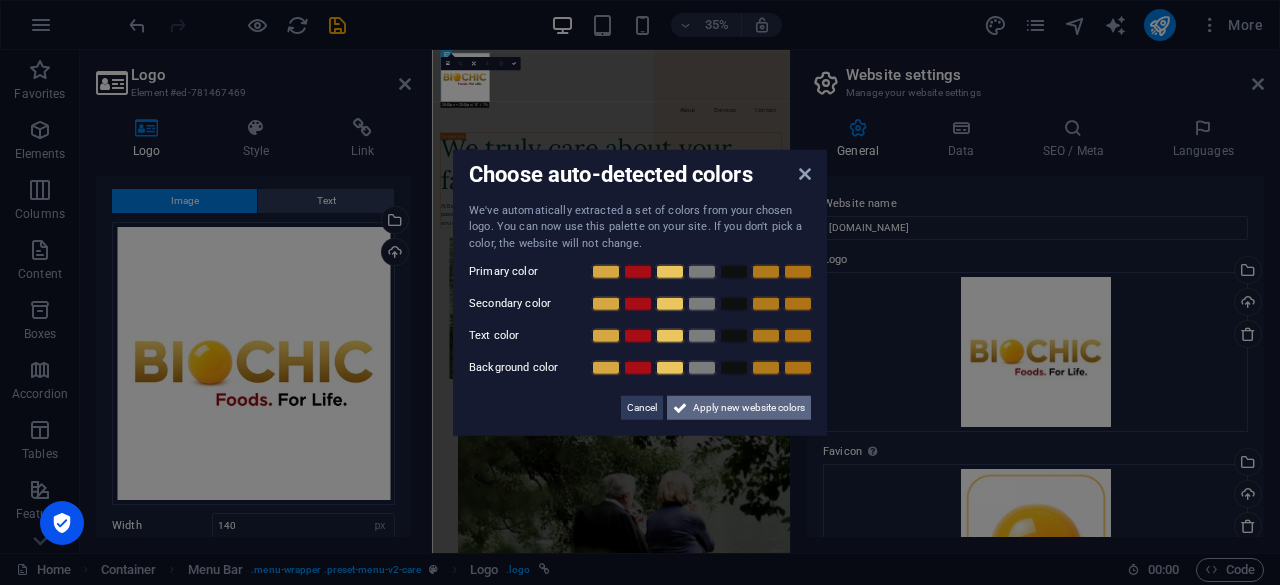 click on "Apply new website colors" at bounding box center [749, 408] 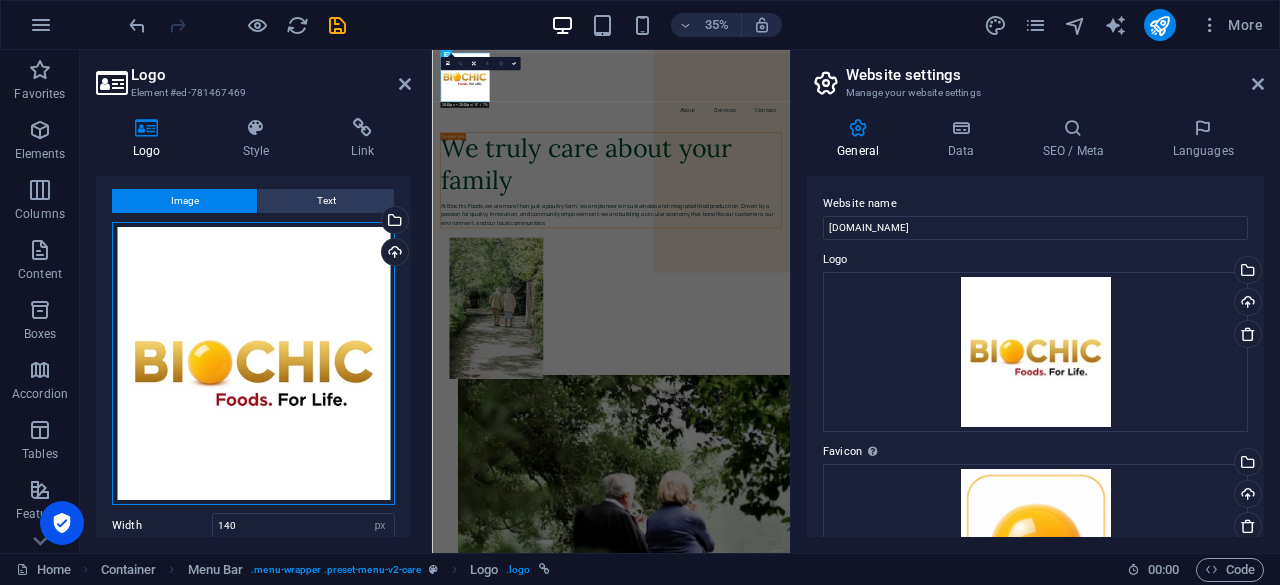 click on "Drag files here, click to choose files or select files from Files or our free stock photos & videos" at bounding box center [253, 363] 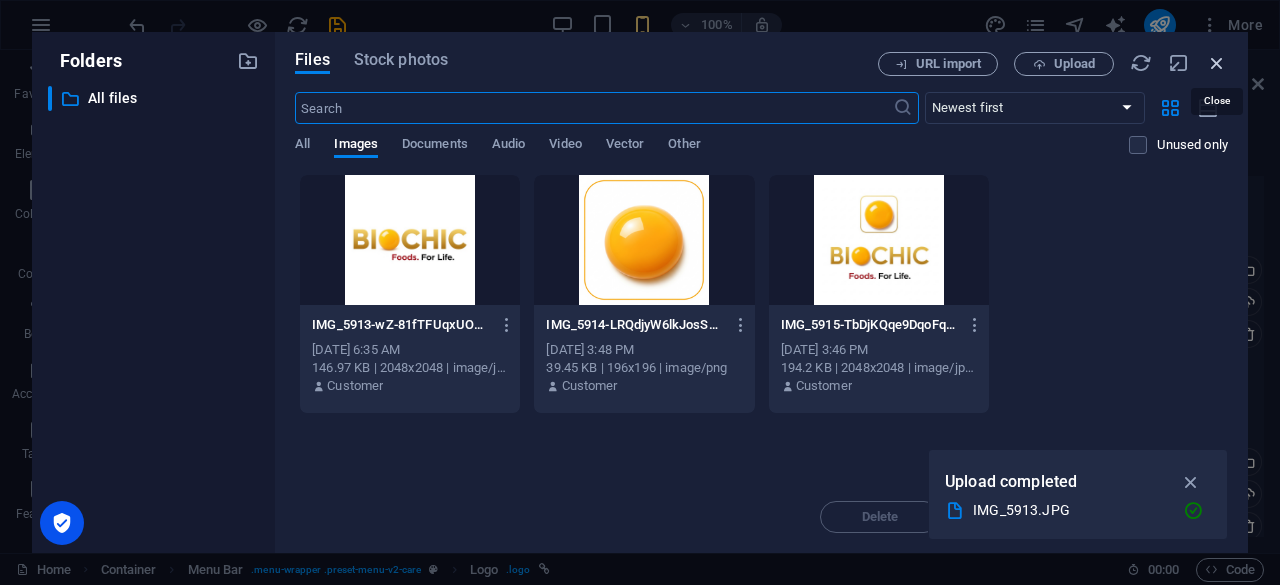 click at bounding box center [1217, 63] 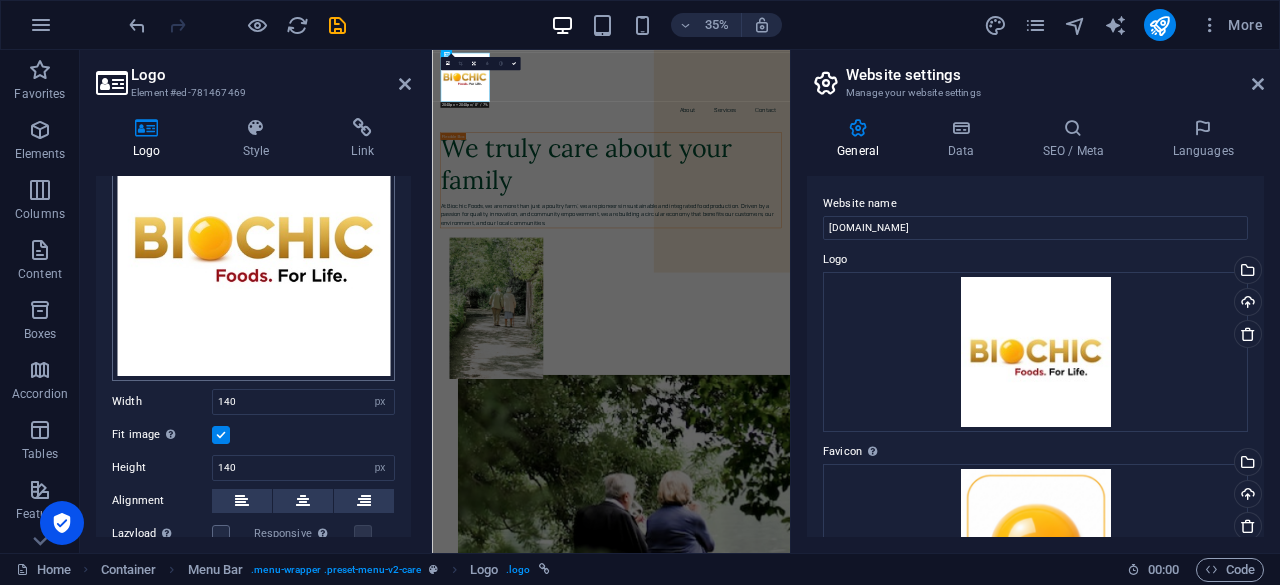 scroll, scrollTop: 164, scrollLeft: 0, axis: vertical 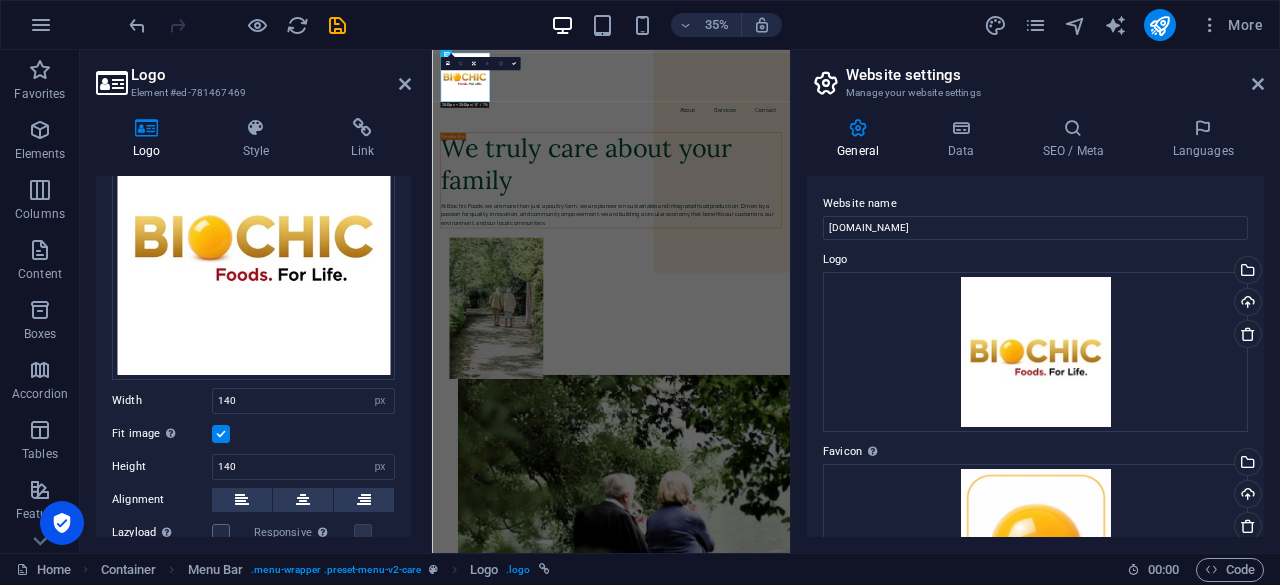 click at bounding box center [221, 434] 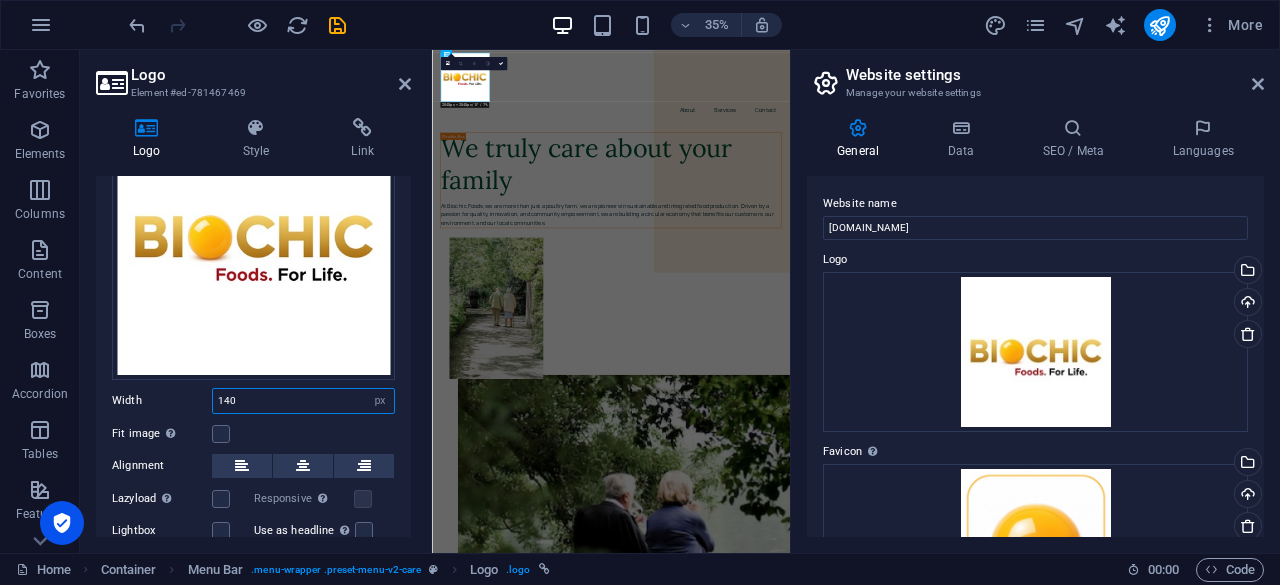 click on "140" at bounding box center (303, 401) 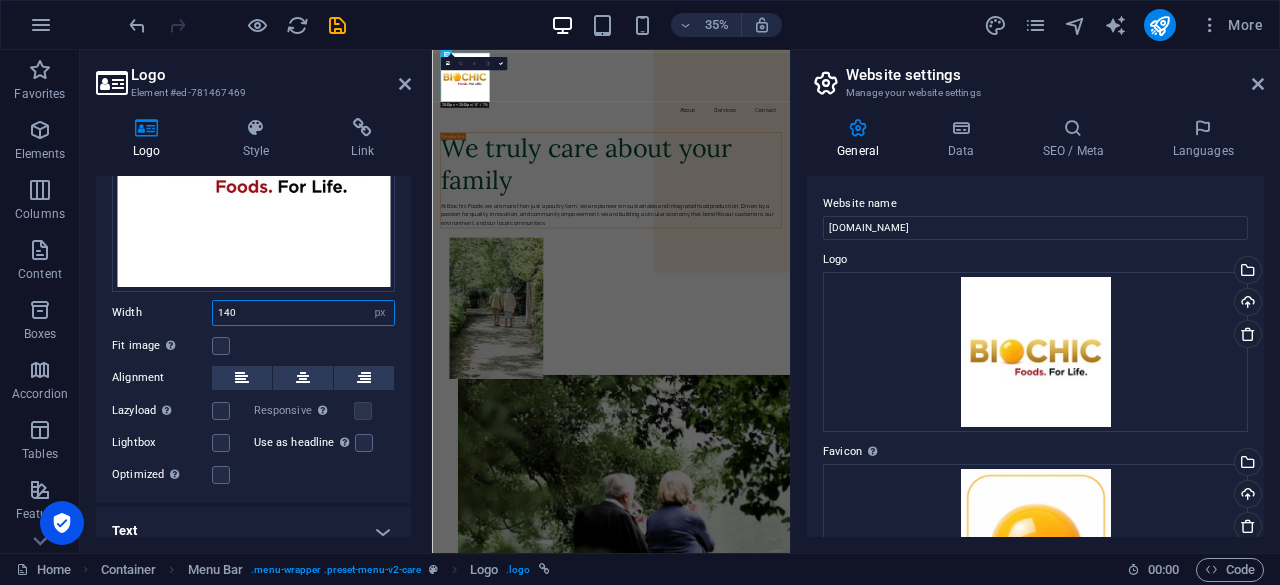 scroll, scrollTop: 251, scrollLeft: 0, axis: vertical 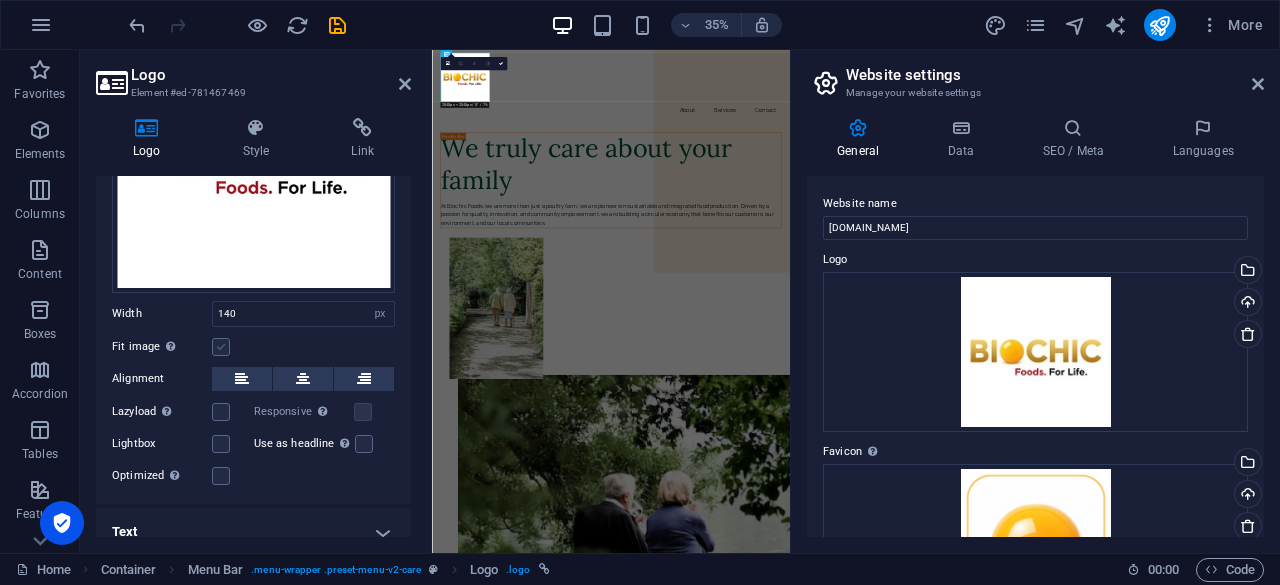 click at bounding box center [221, 347] 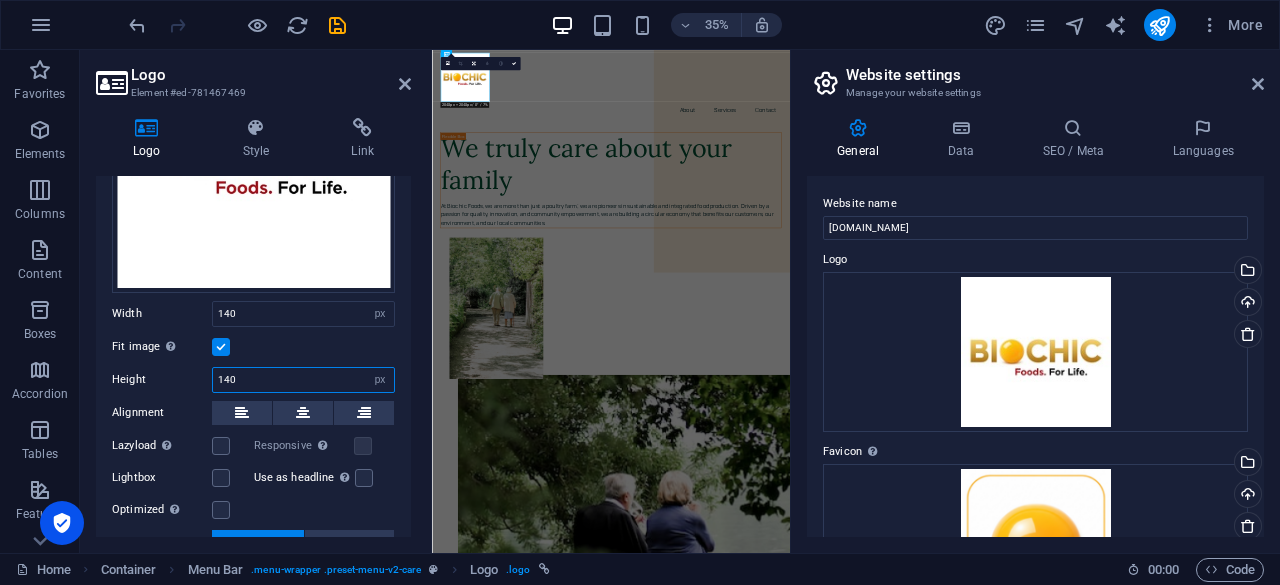 click on "140" at bounding box center [303, 380] 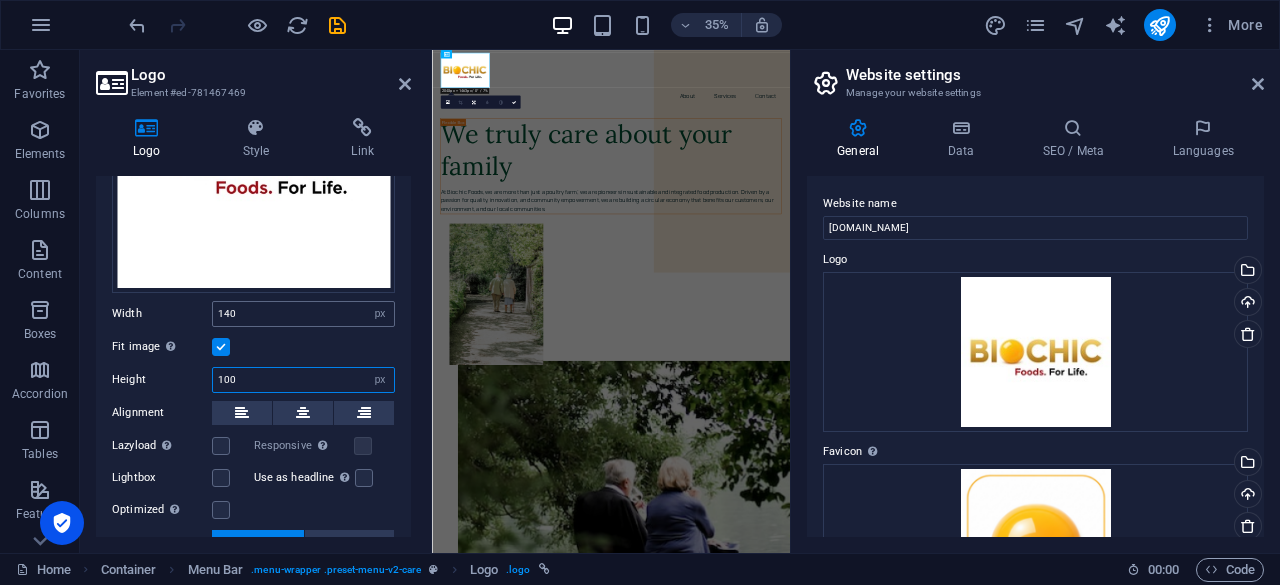type on "100" 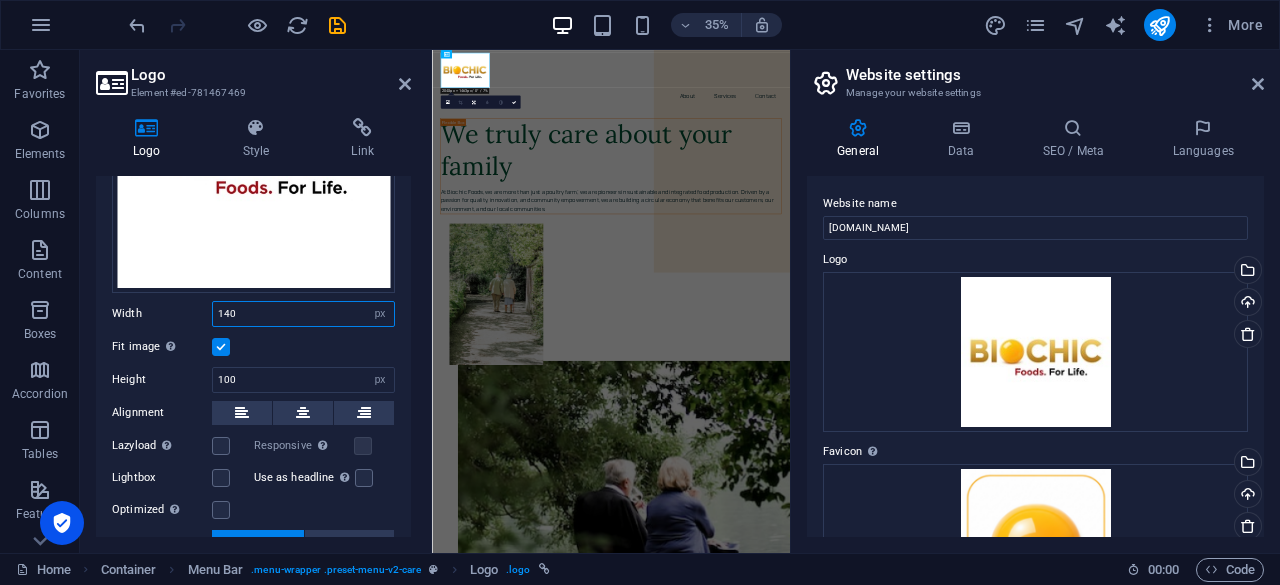 click on "140" at bounding box center [303, 314] 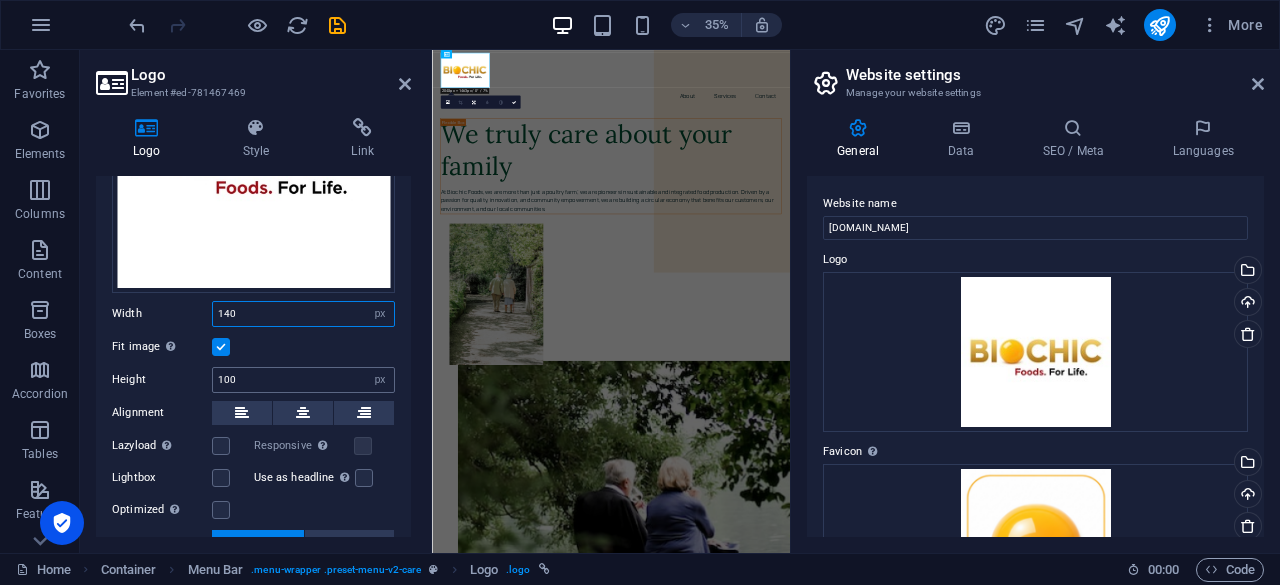 scroll, scrollTop: 399, scrollLeft: 0, axis: vertical 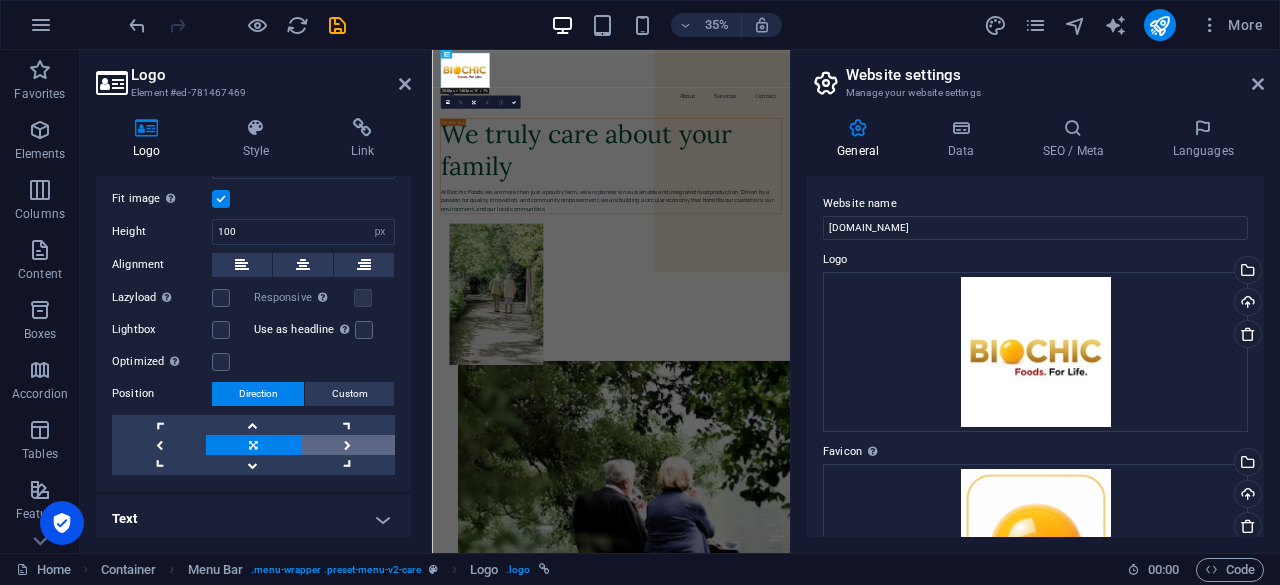 click at bounding box center [348, 445] 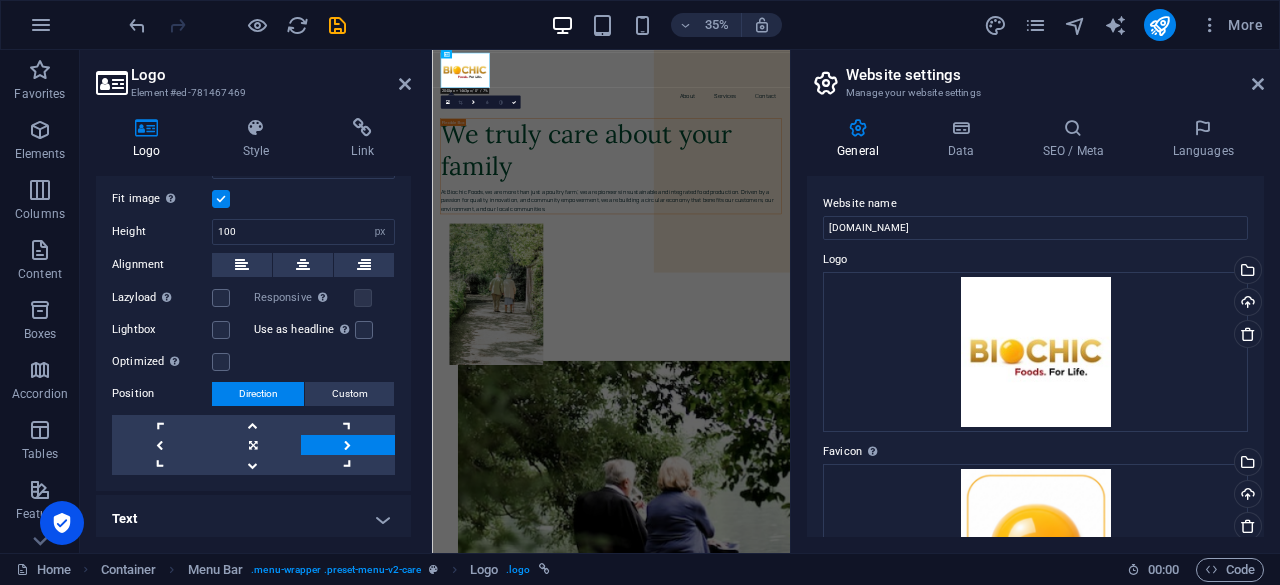 click at bounding box center [348, 445] 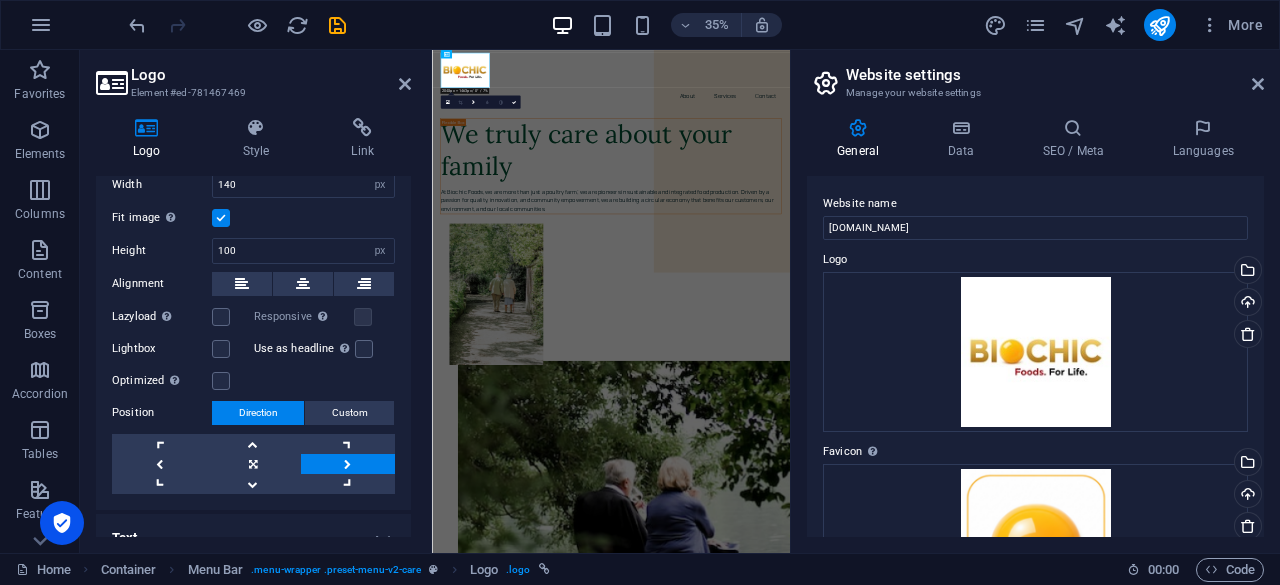 scroll, scrollTop: 381, scrollLeft: 0, axis: vertical 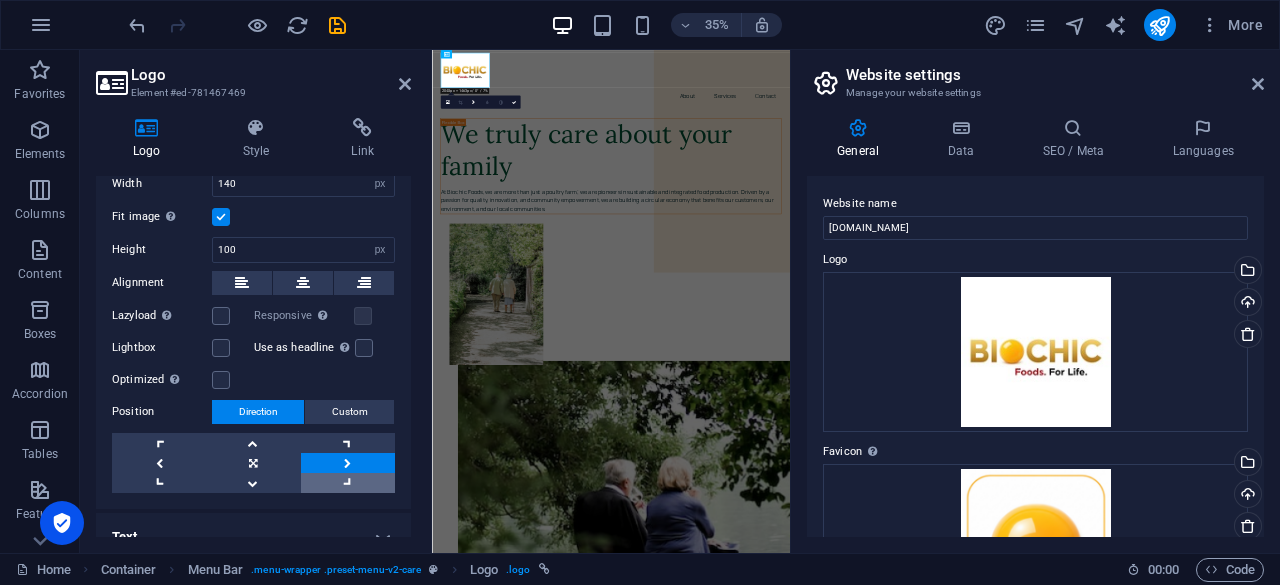 click at bounding box center [348, 483] 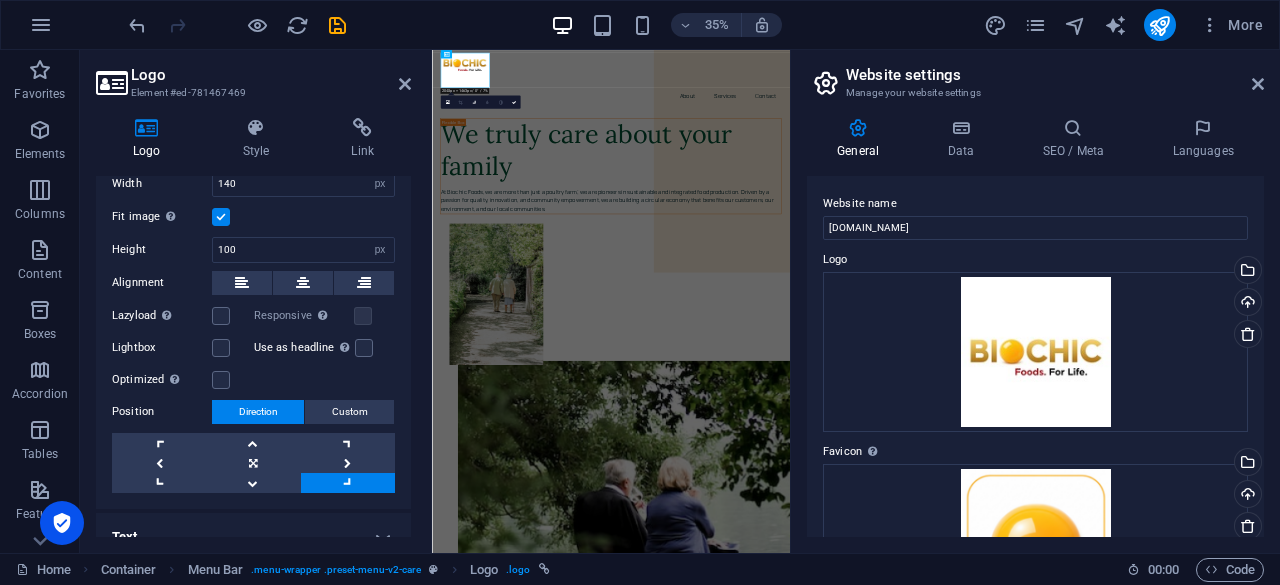 click at bounding box center (348, 483) 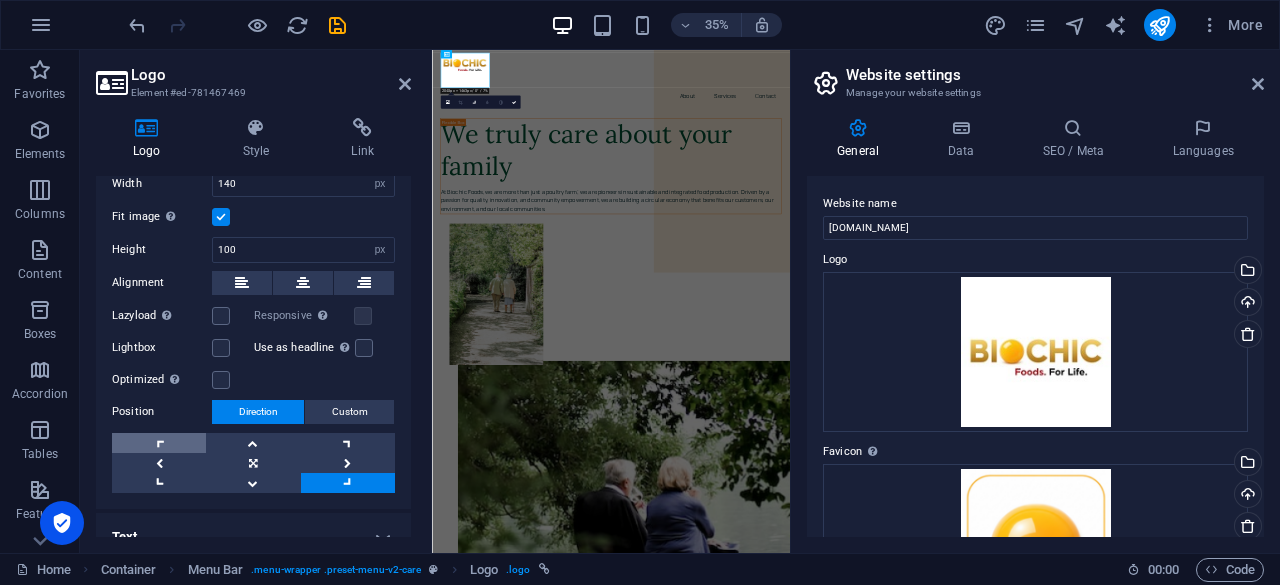 click at bounding box center [159, 443] 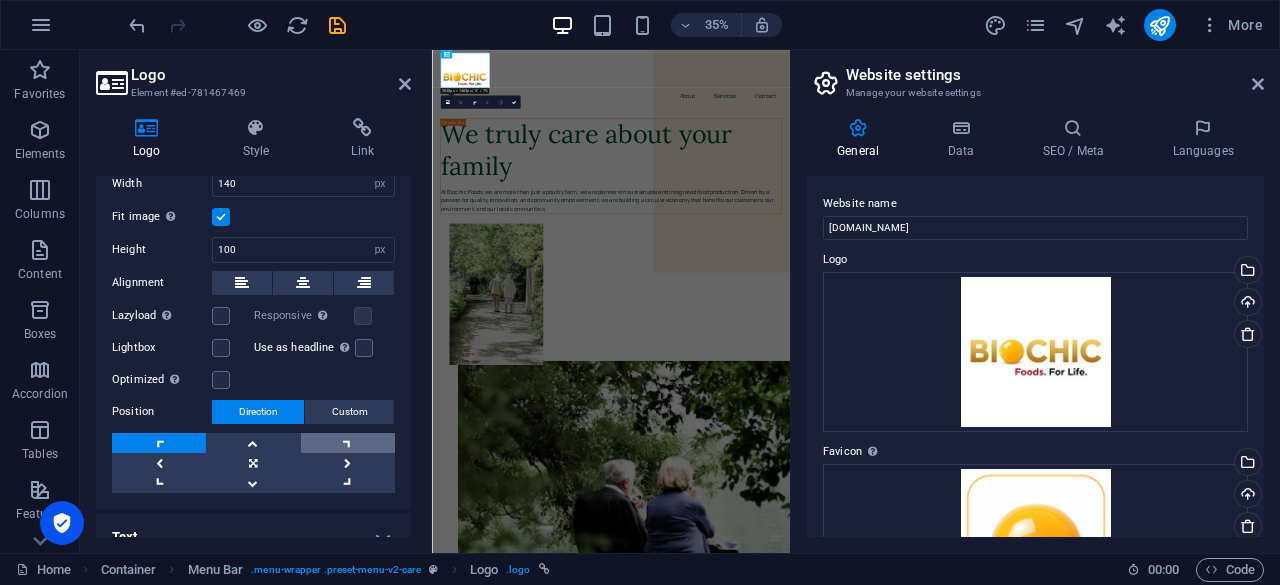 click at bounding box center [348, 443] 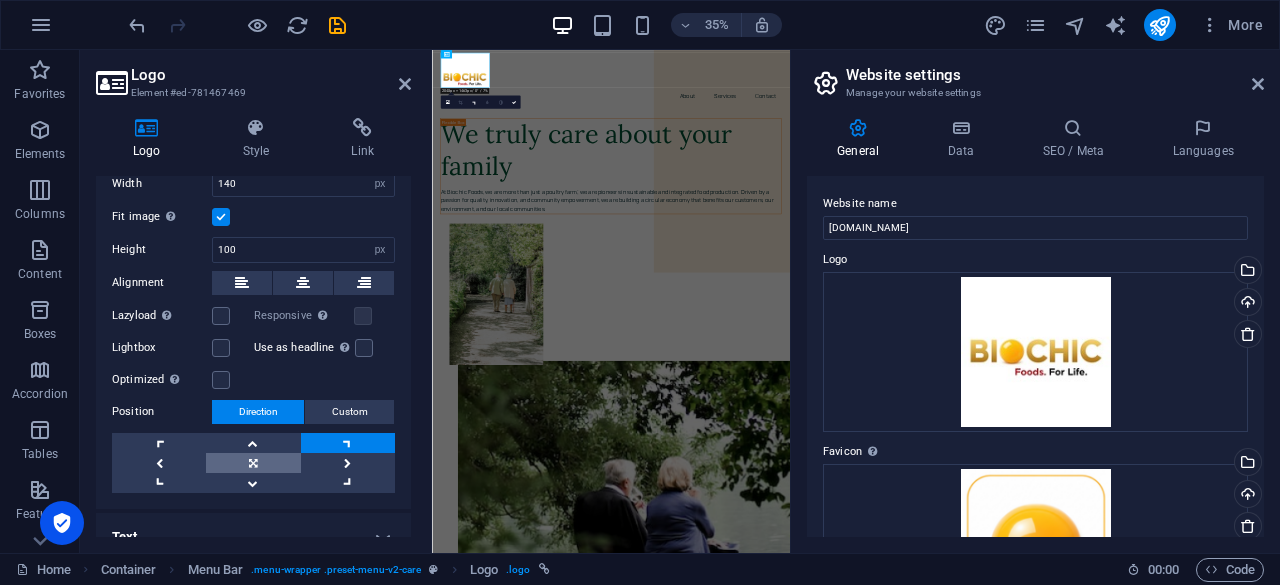 click at bounding box center [253, 463] 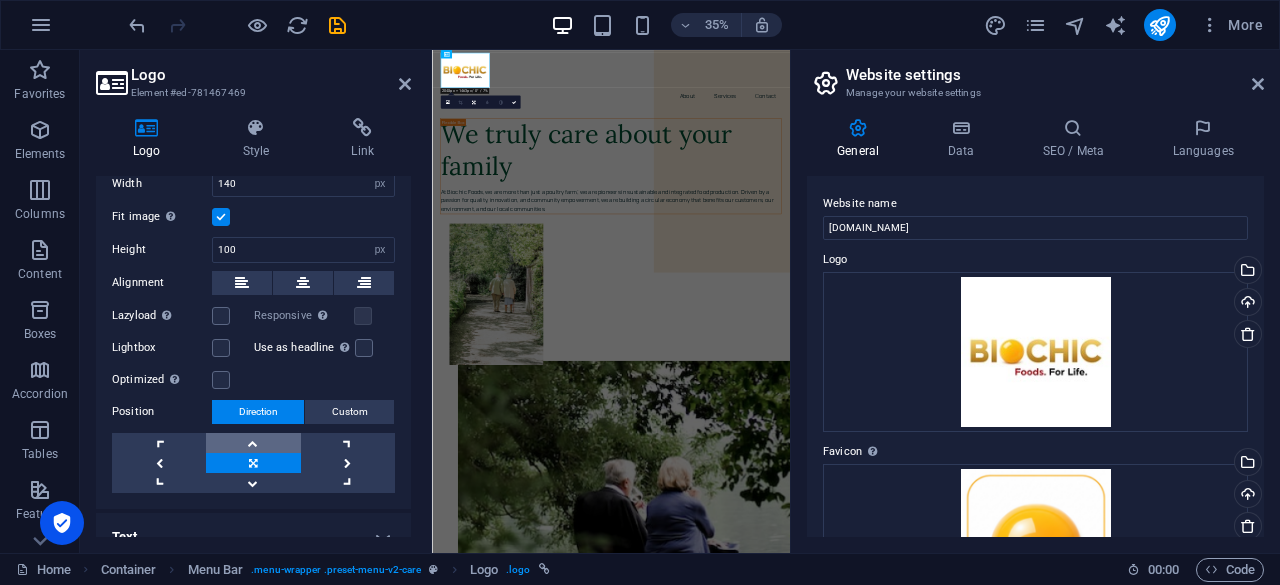 click at bounding box center (253, 443) 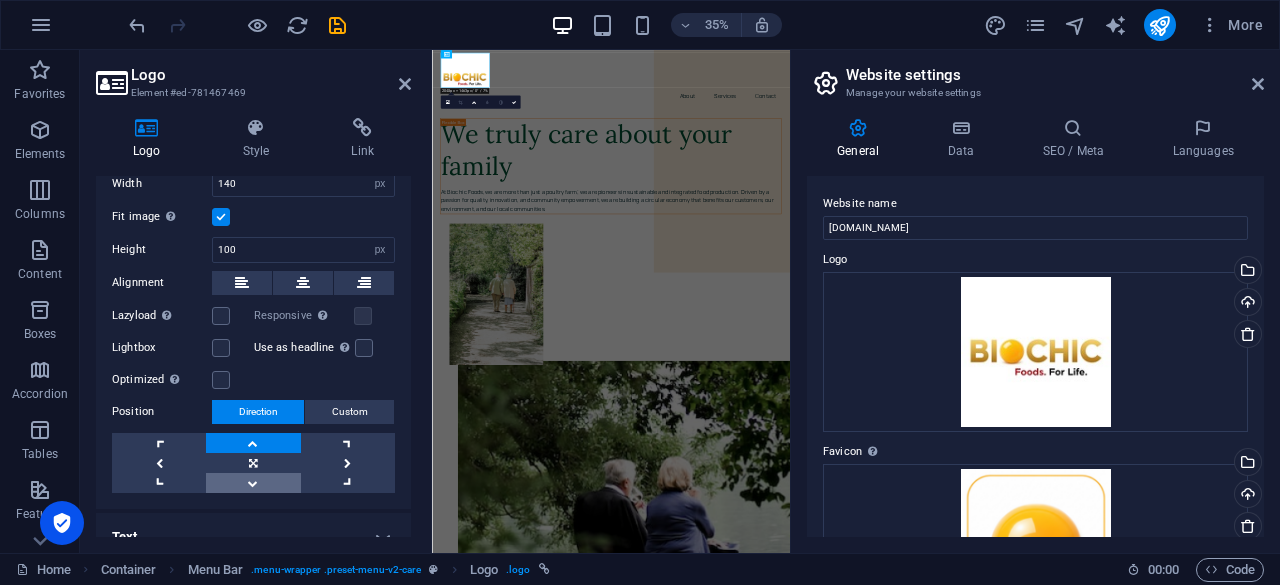 click at bounding box center [253, 483] 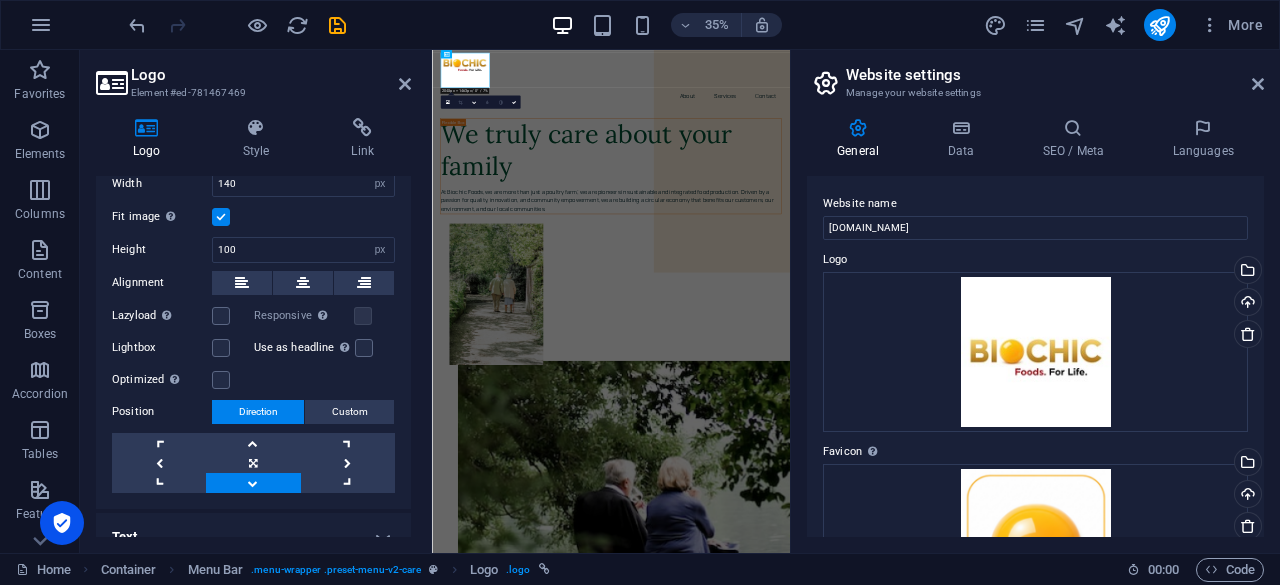 scroll, scrollTop: 399, scrollLeft: 0, axis: vertical 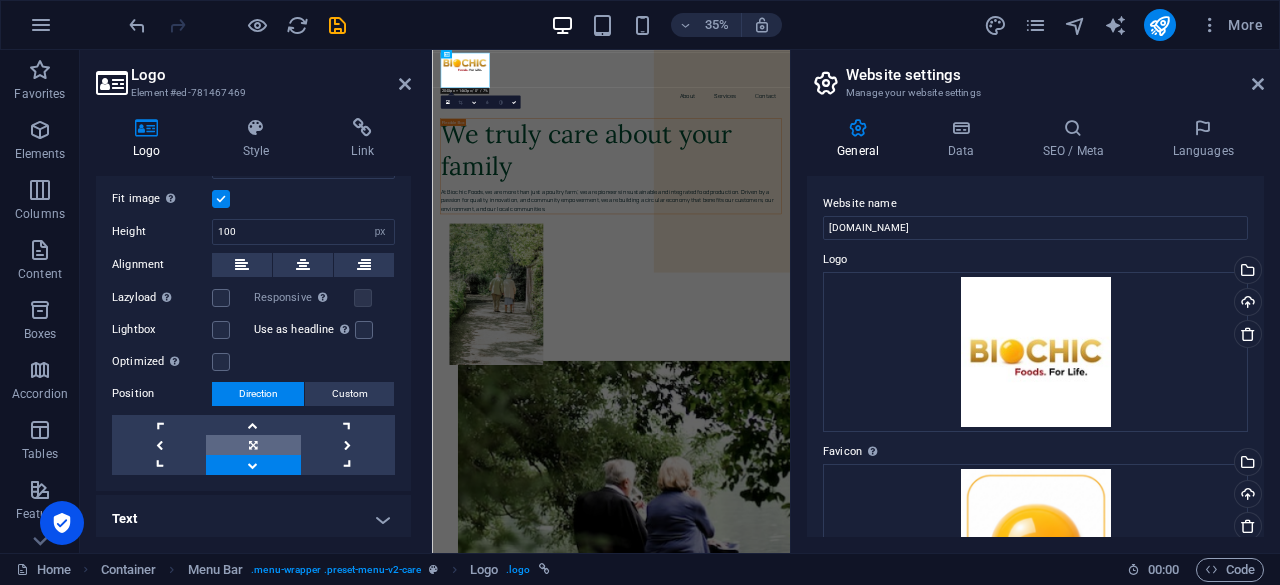 click at bounding box center [253, 445] 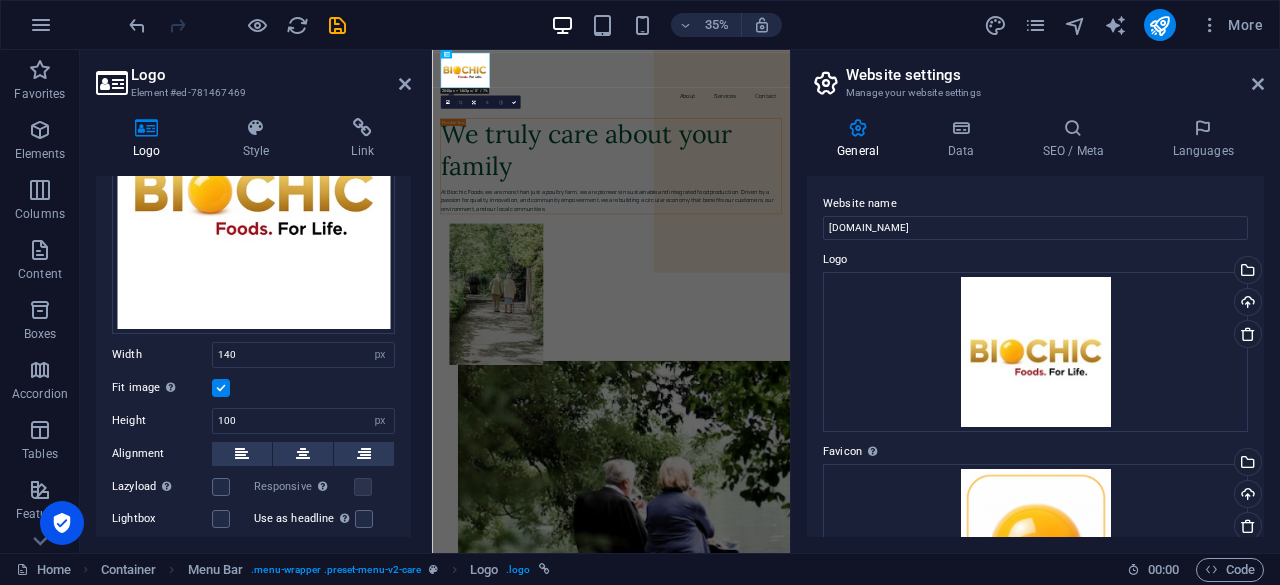 scroll, scrollTop: 209, scrollLeft: 0, axis: vertical 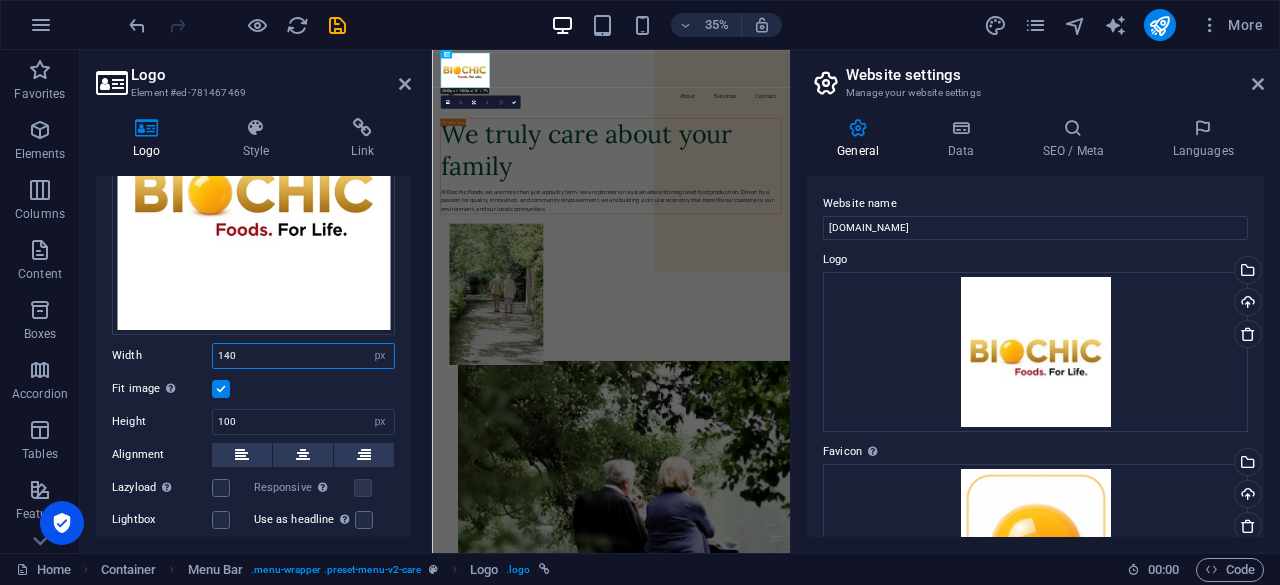 click on "140" at bounding box center [303, 356] 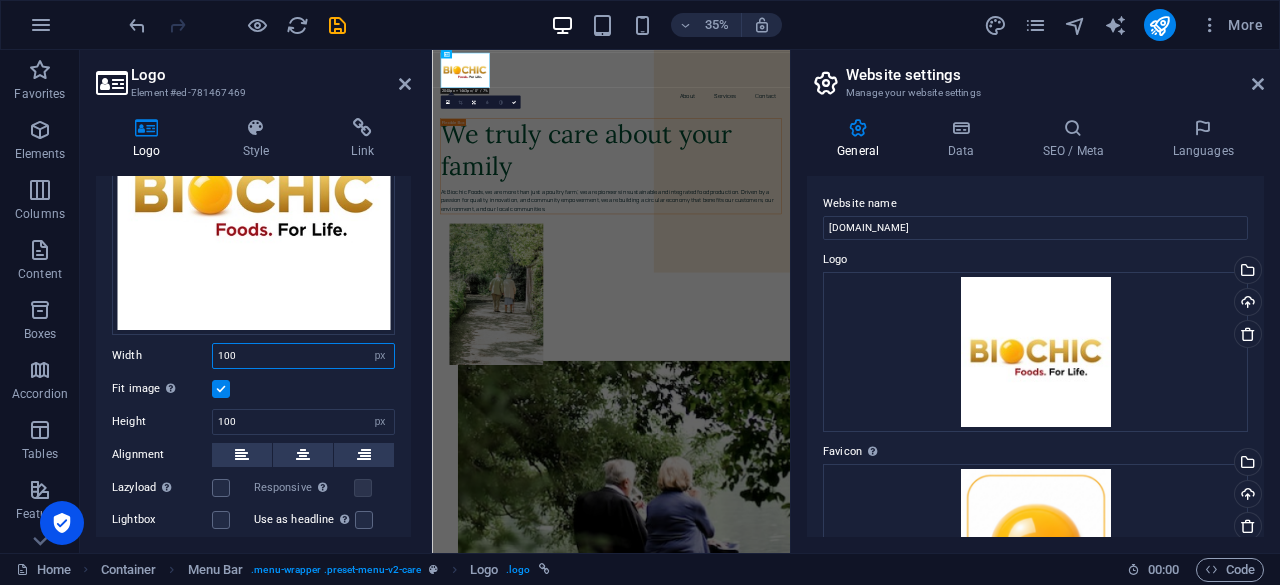 type on "100" 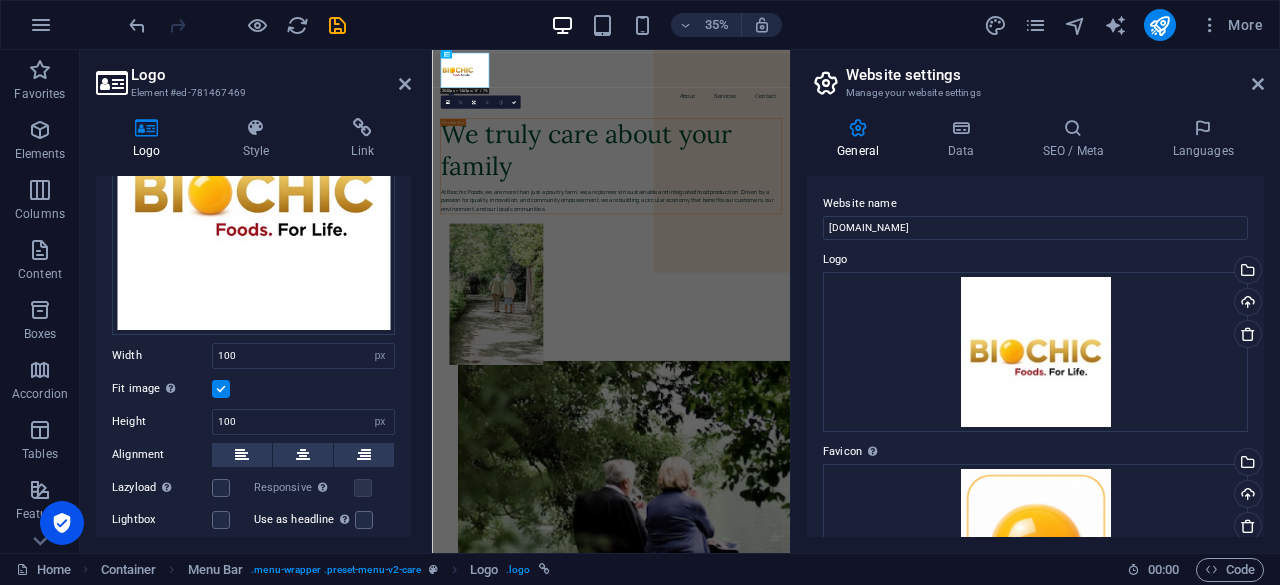 click on "Fit image Automatically fit image to a fixed width and height" at bounding box center [253, 389] 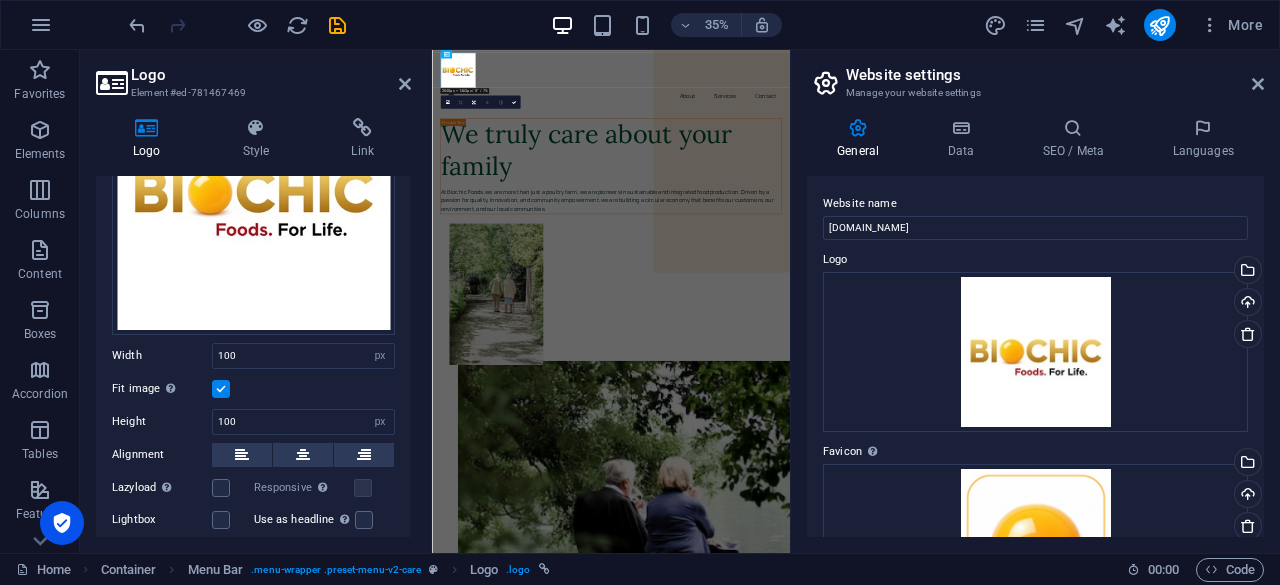 click on "35% More" at bounding box center [698, 25] 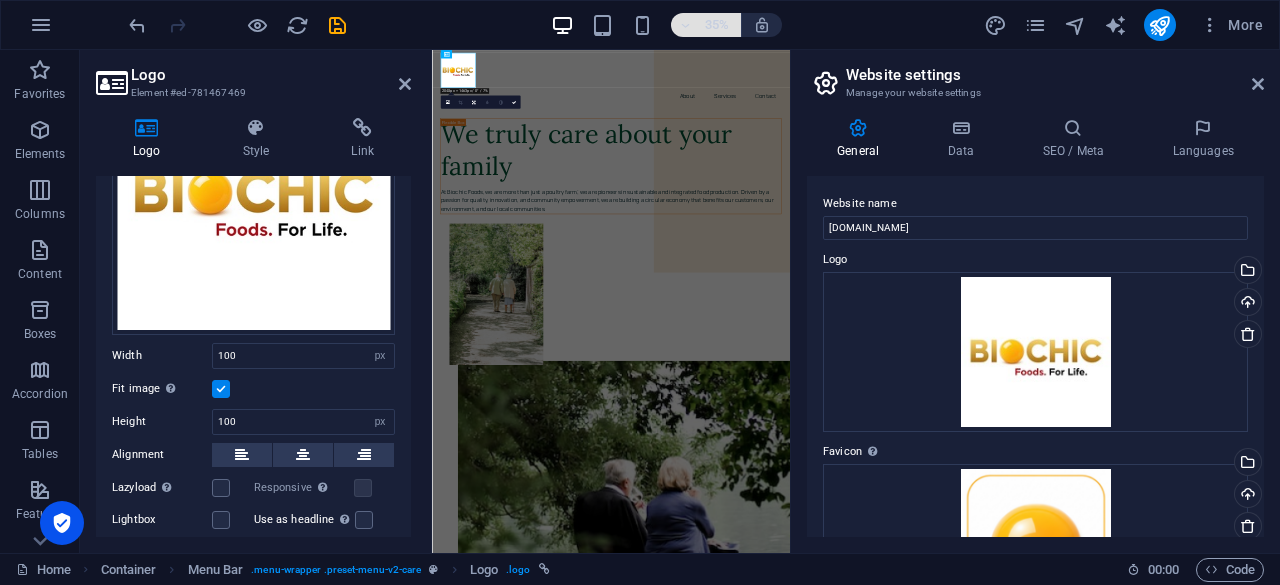 click on "35%" at bounding box center (706, 25) 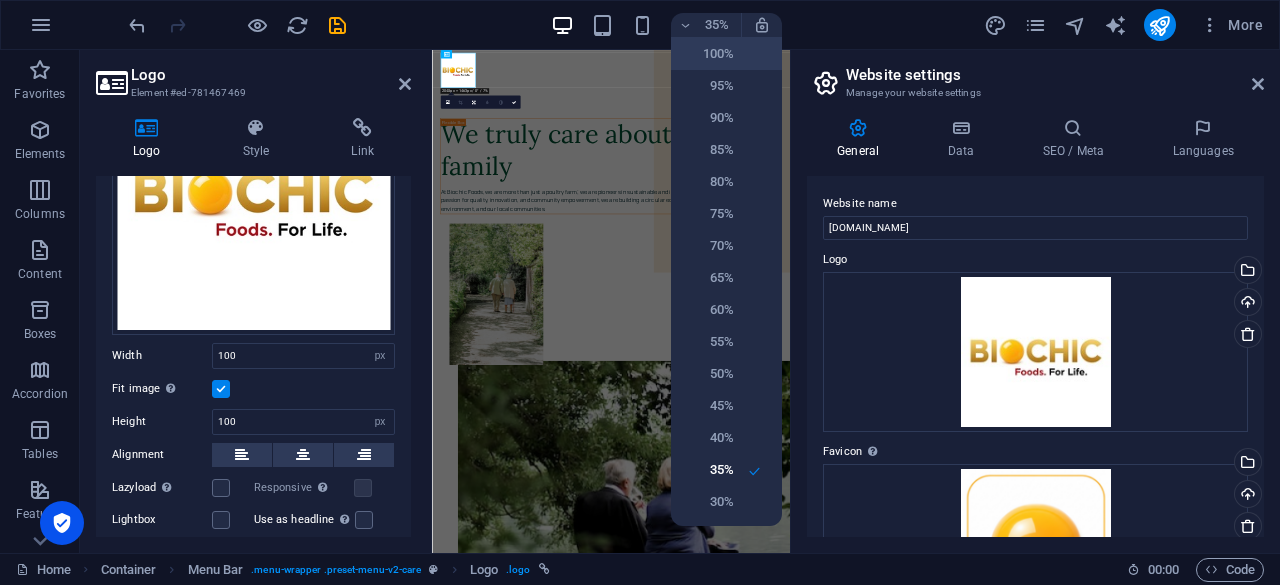 click on "100%" at bounding box center [708, 54] 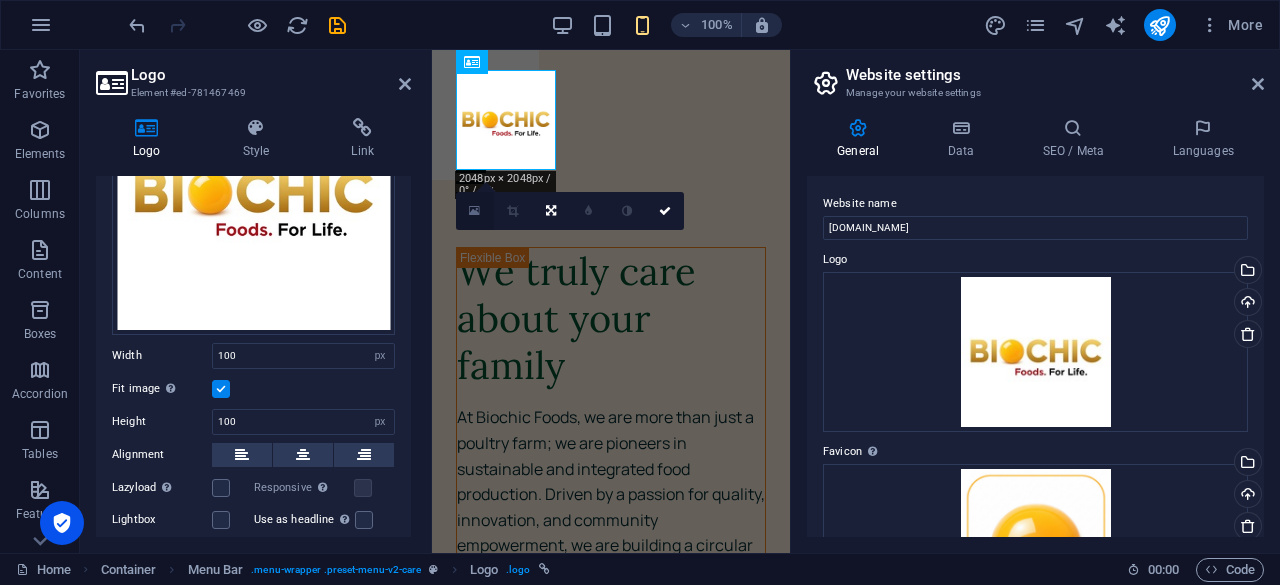 click at bounding box center [474, 211] 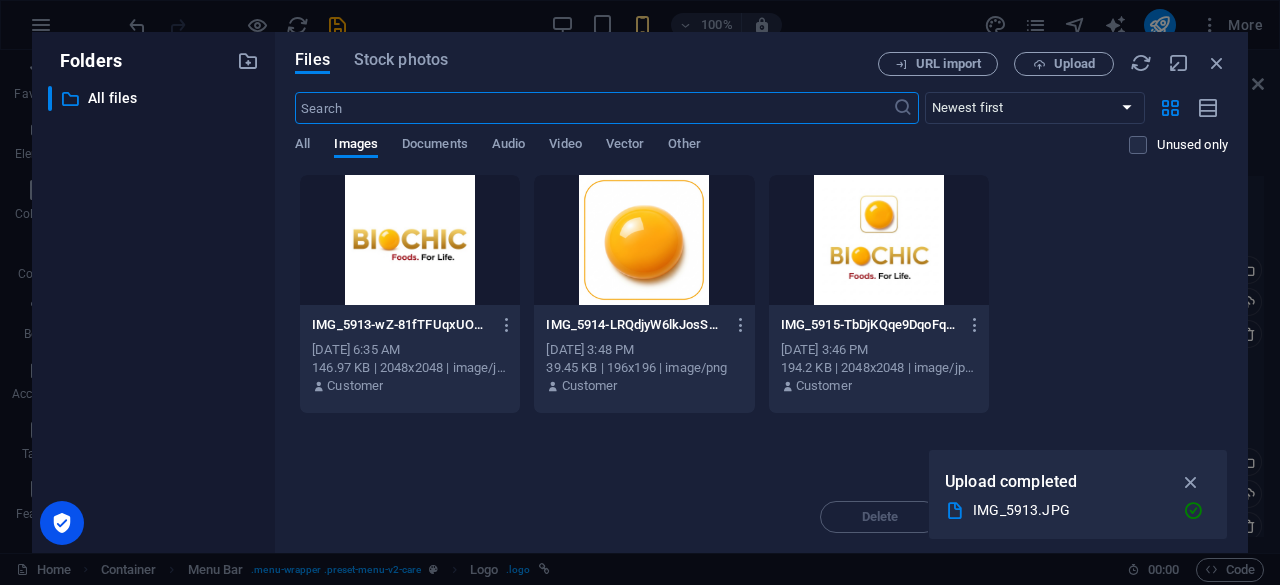 click at bounding box center (879, 240) 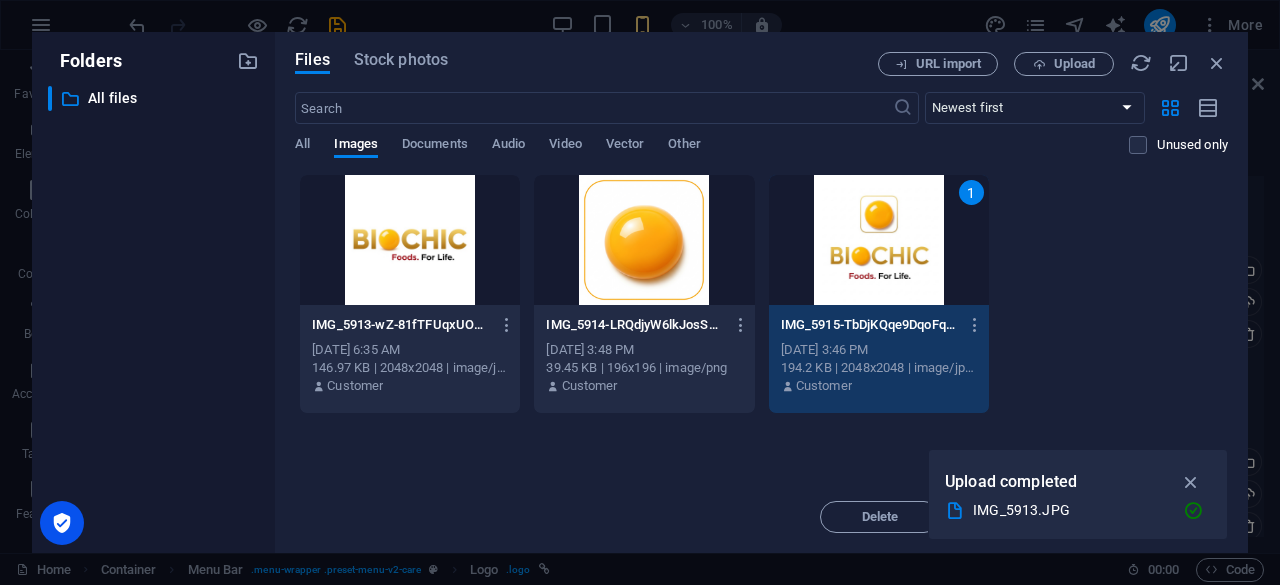 click at bounding box center (410, 240) 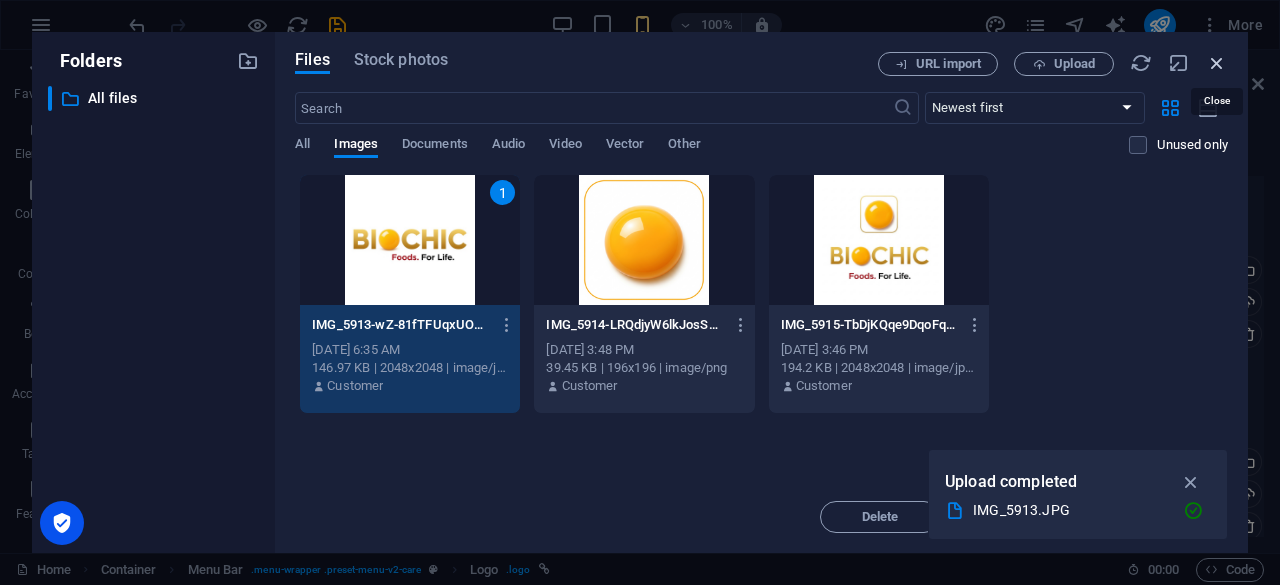 click at bounding box center (1217, 63) 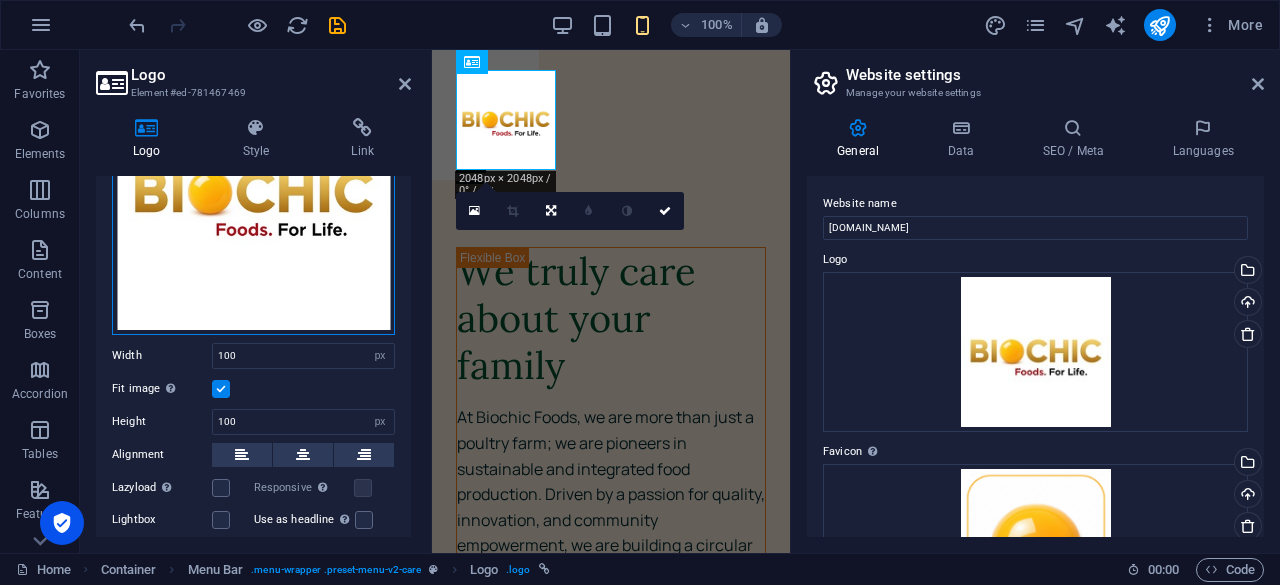 drag, startPoint x: 271, startPoint y: 299, endPoint x: 215, endPoint y: 291, distance: 56.568542 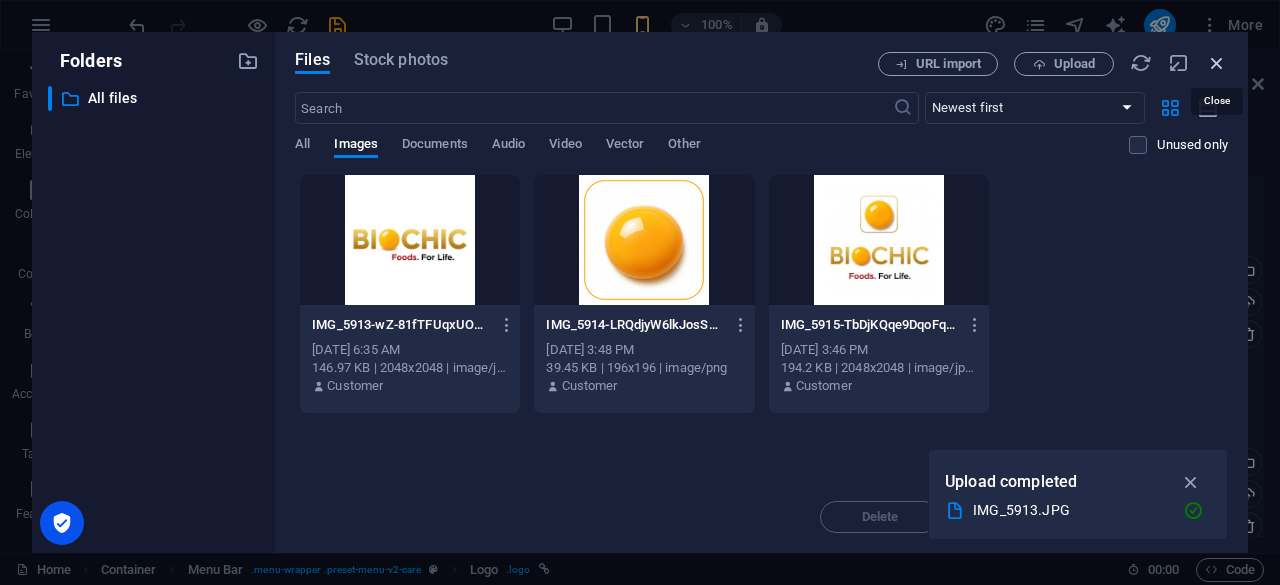 click at bounding box center [1217, 63] 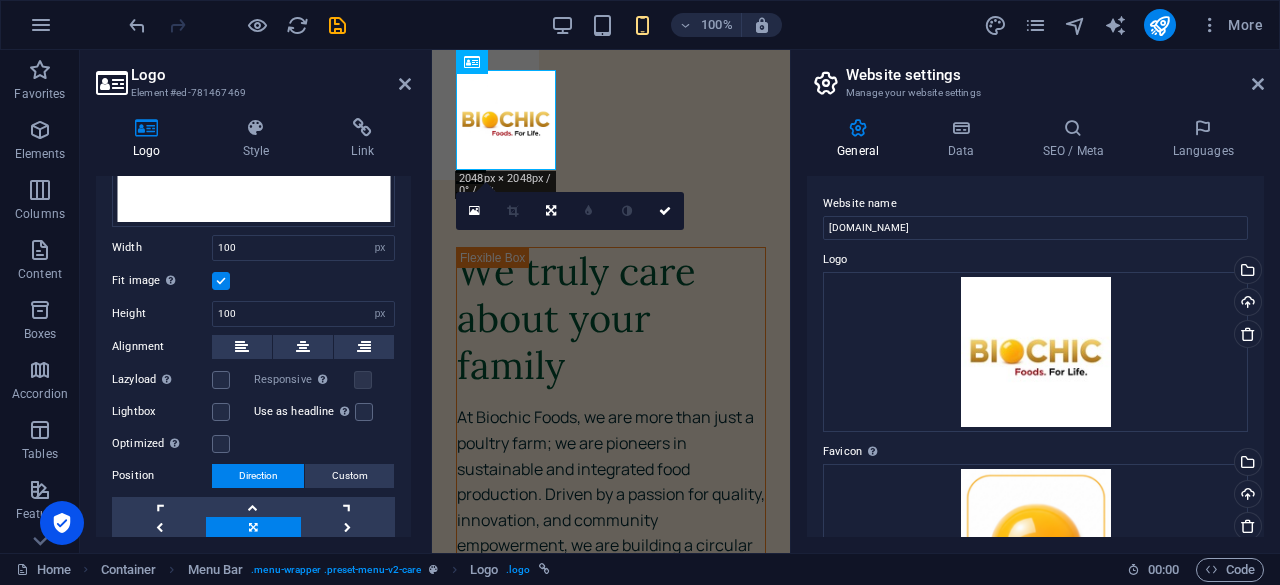 scroll, scrollTop: 316, scrollLeft: 0, axis: vertical 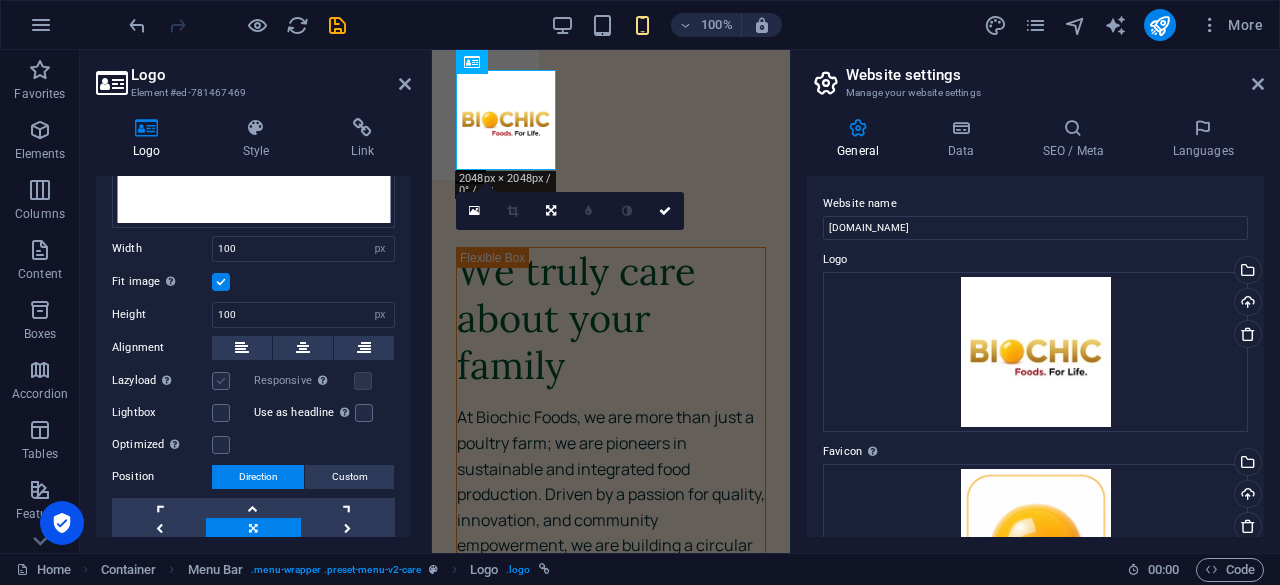 click at bounding box center (221, 381) 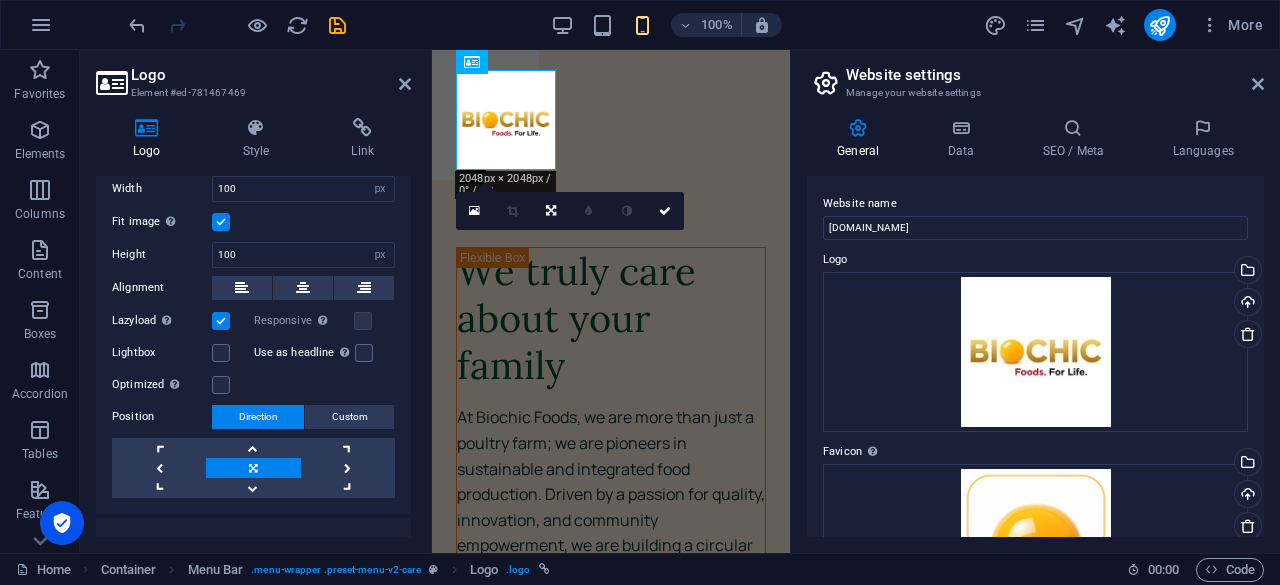 scroll, scrollTop: 376, scrollLeft: 0, axis: vertical 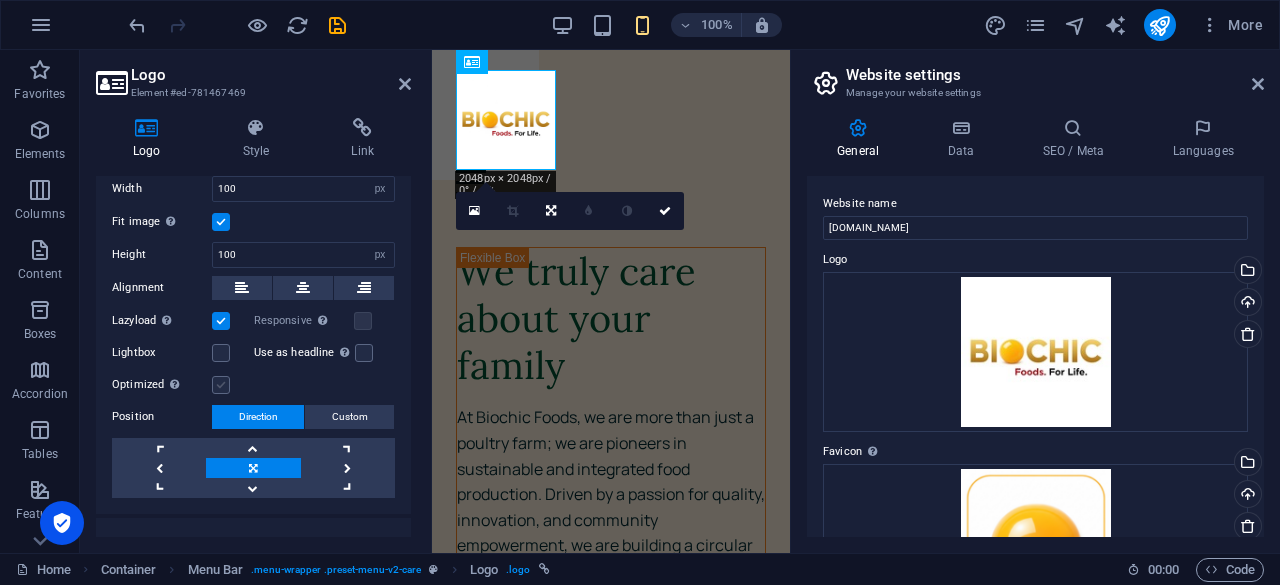 click at bounding box center [221, 385] 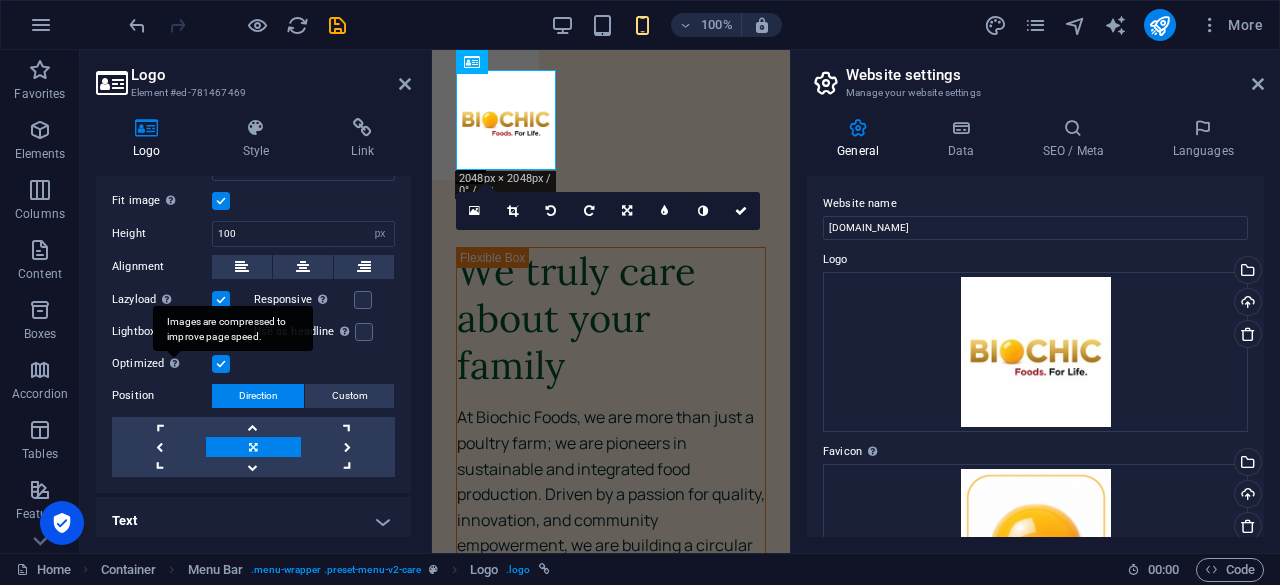 scroll, scrollTop: 399, scrollLeft: 0, axis: vertical 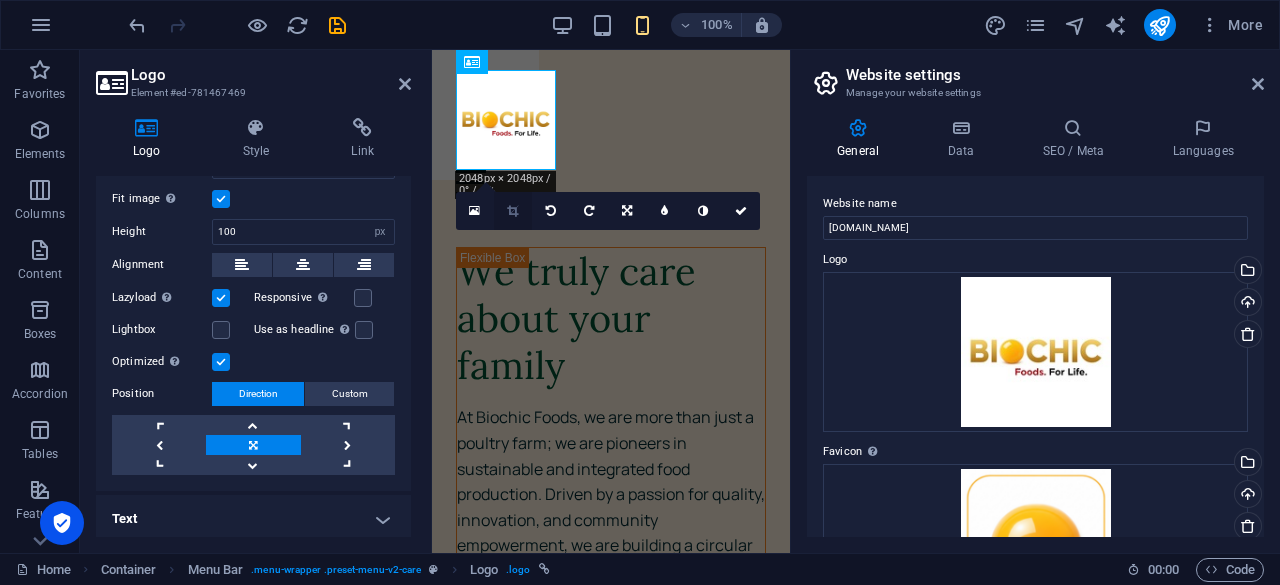 click at bounding box center [512, 211] 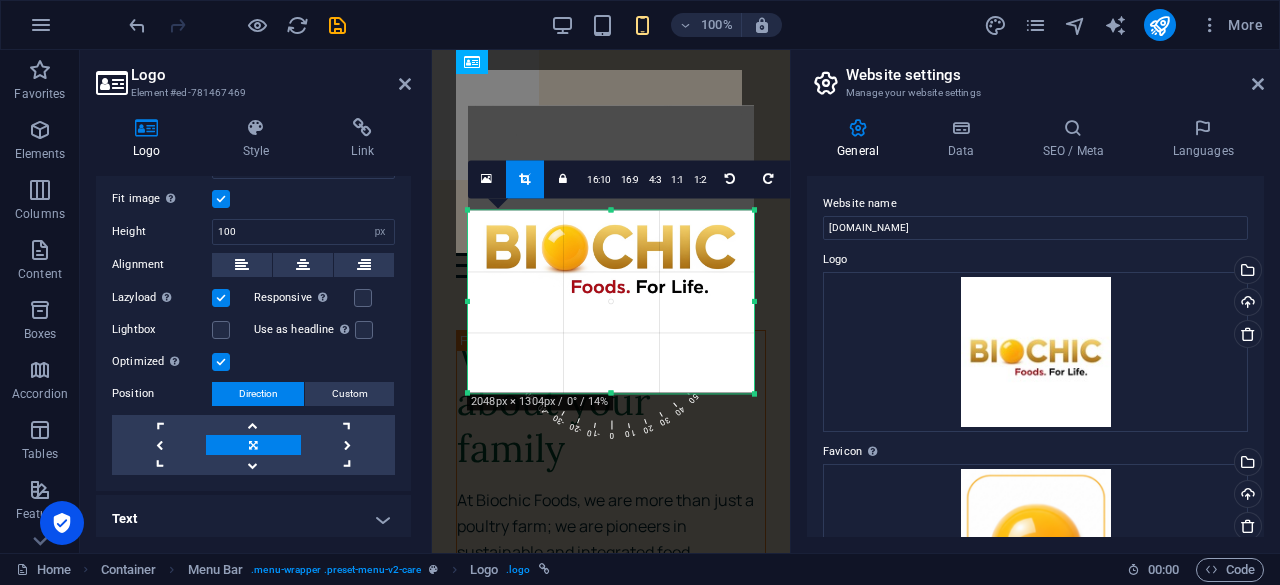 drag, startPoint x: 610, startPoint y: 160, endPoint x: 600, endPoint y: 264, distance: 104.47966 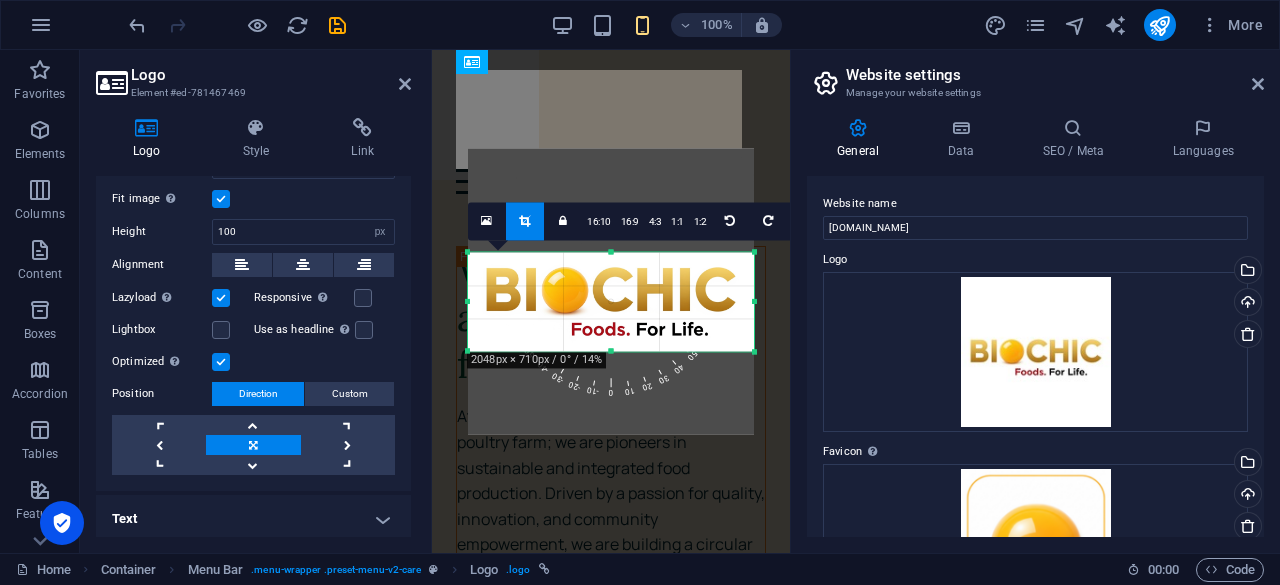 drag, startPoint x: 613, startPoint y: 393, endPoint x: 617, endPoint y: 310, distance: 83.09633 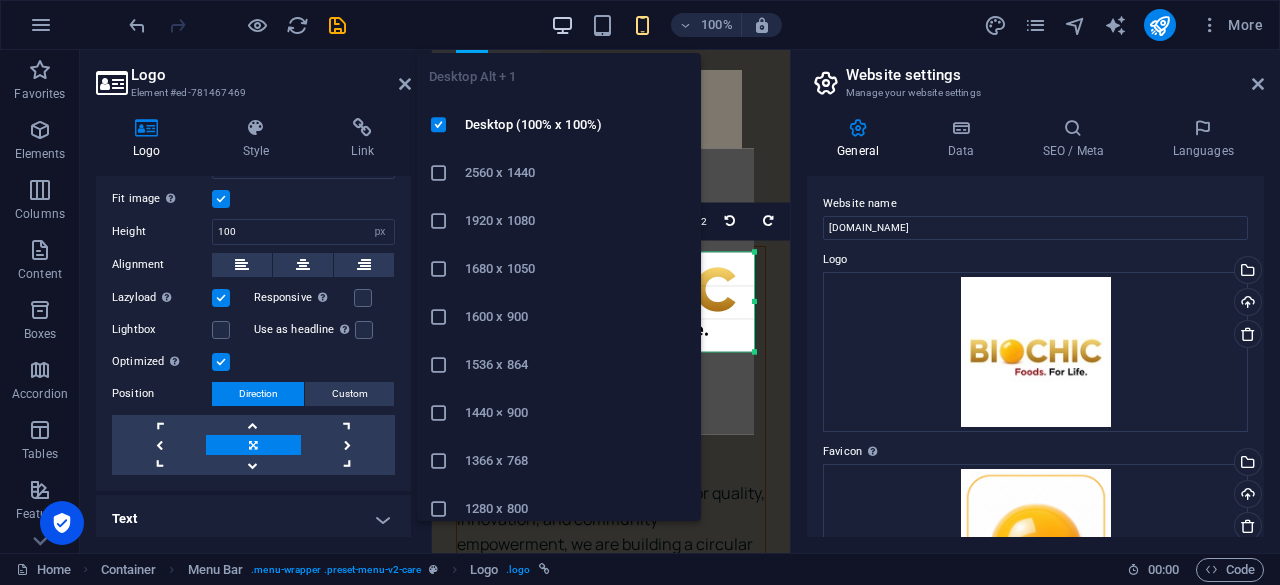 click at bounding box center [562, 25] 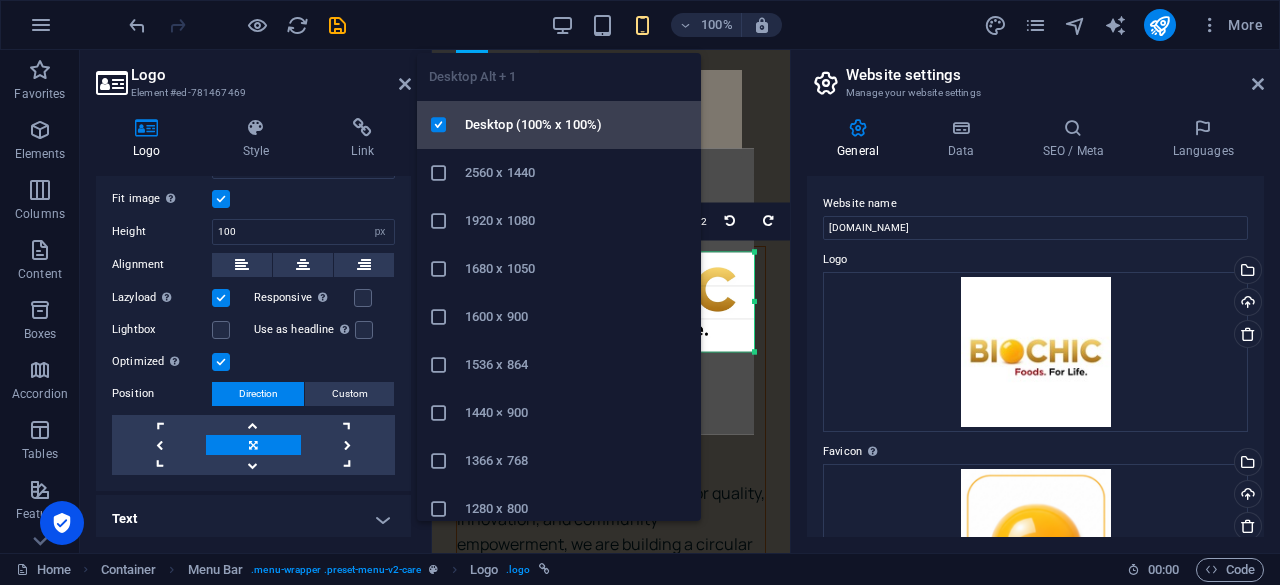 click on "Desktop (100% x 100%)" at bounding box center (577, 125) 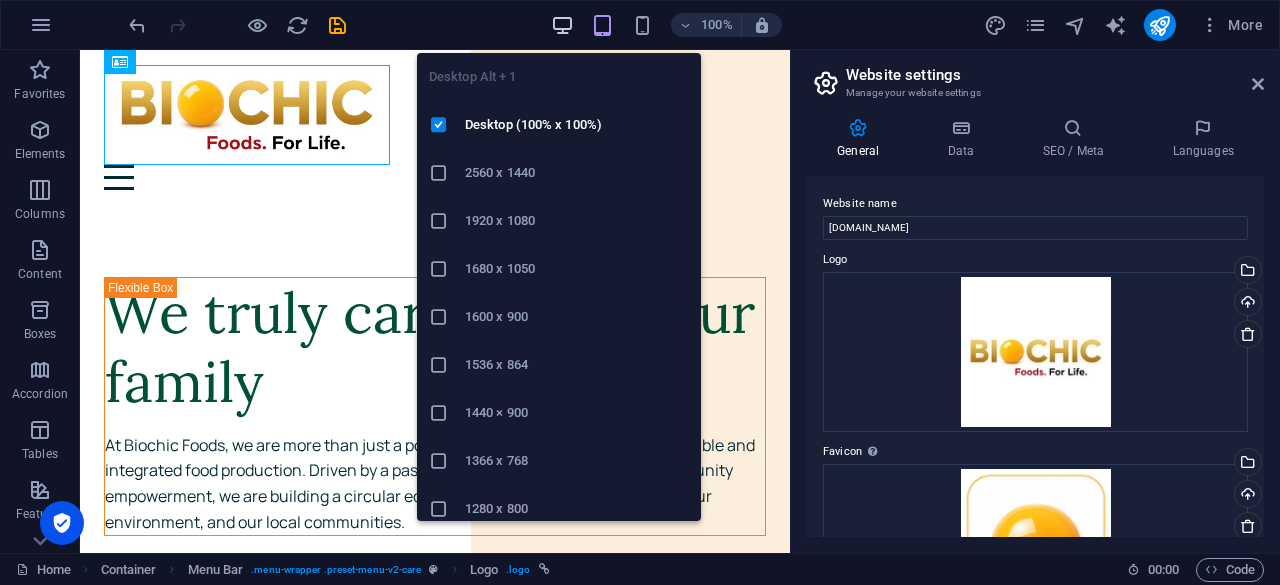 click at bounding box center [562, 25] 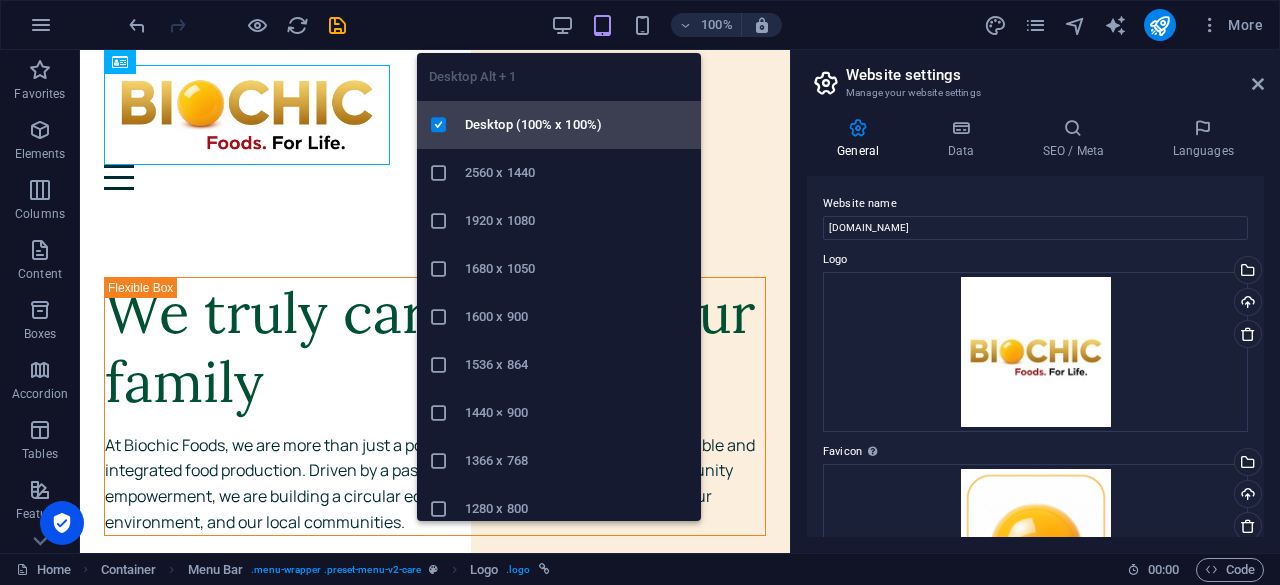 click on "Desktop (100% x 100%)" at bounding box center [577, 125] 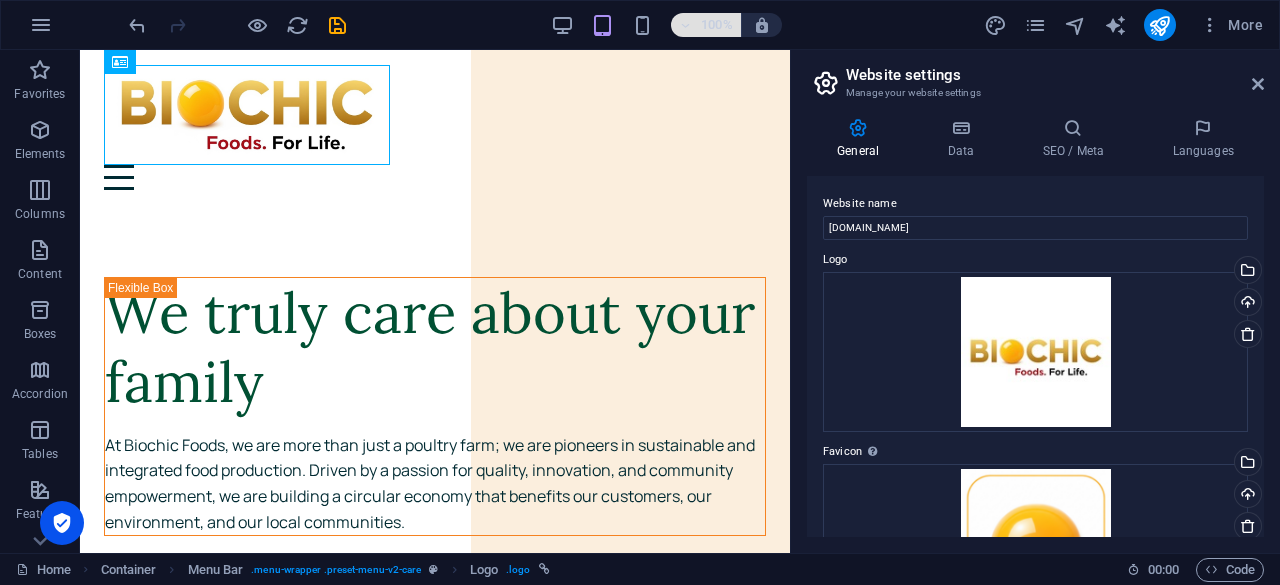 click at bounding box center [686, 25] 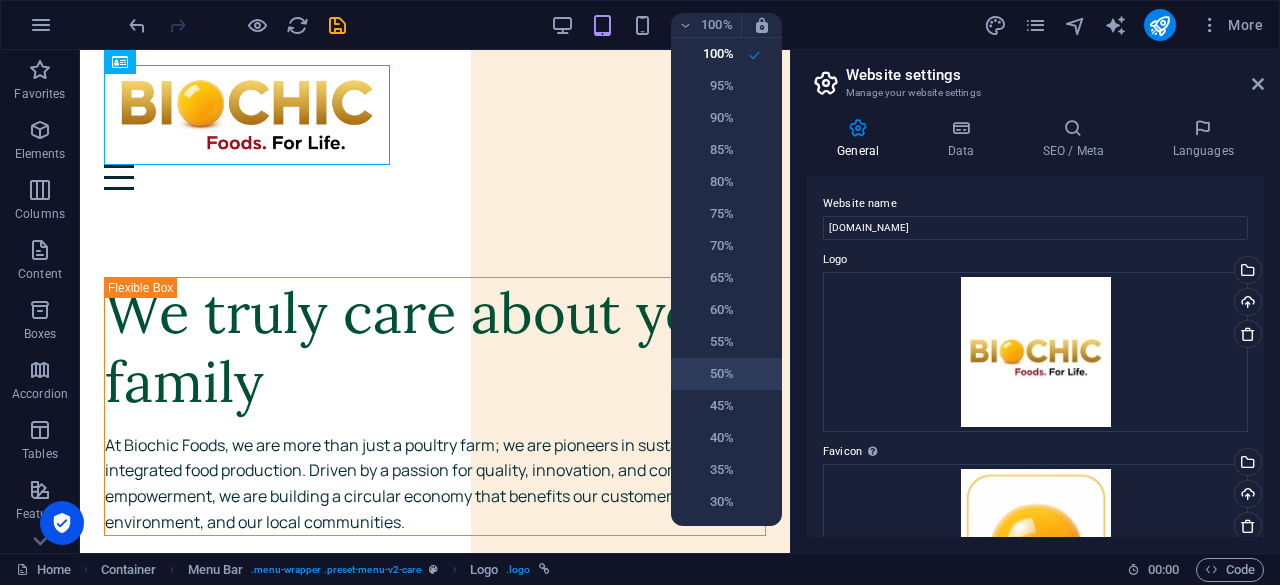 click on "50%" at bounding box center [708, 374] 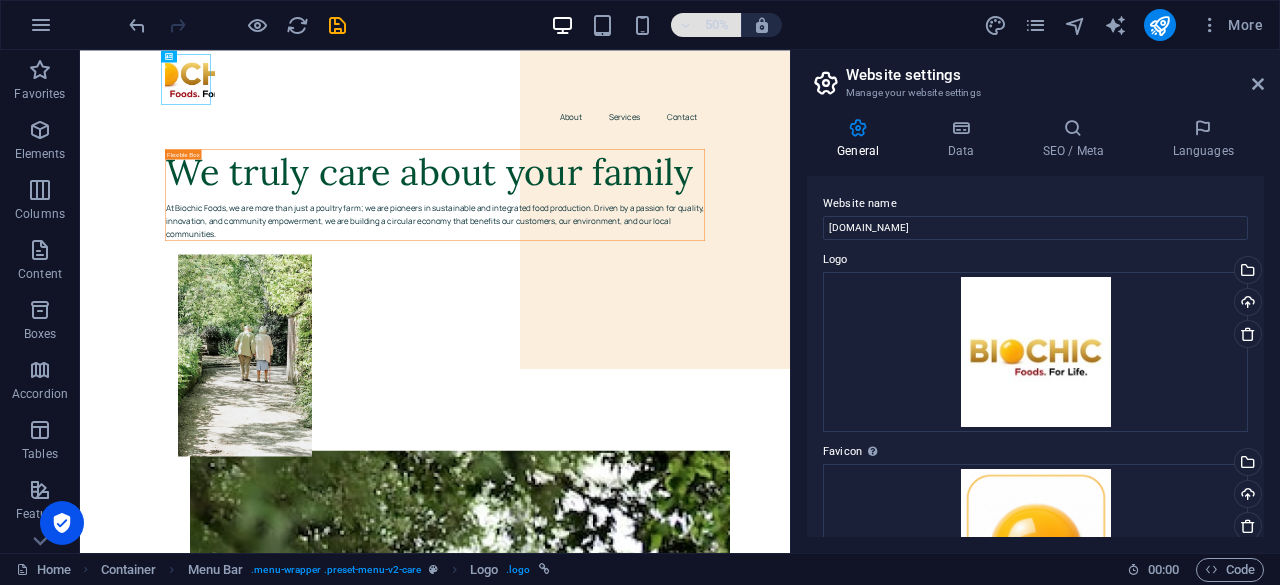 click at bounding box center (686, 25) 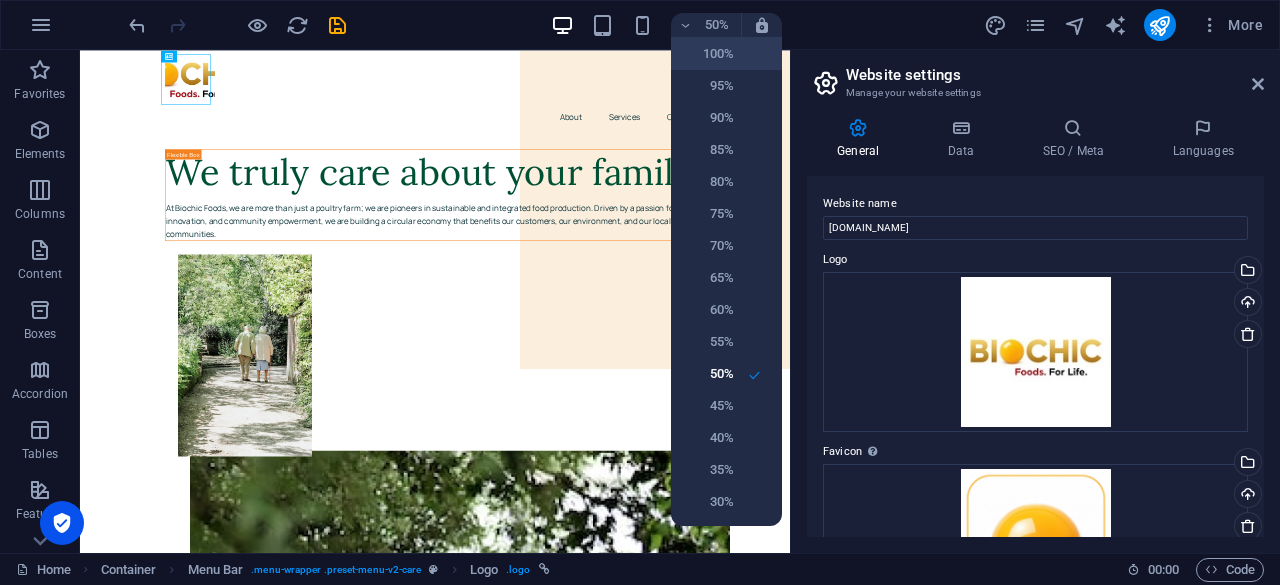 click on "100%" at bounding box center [708, 54] 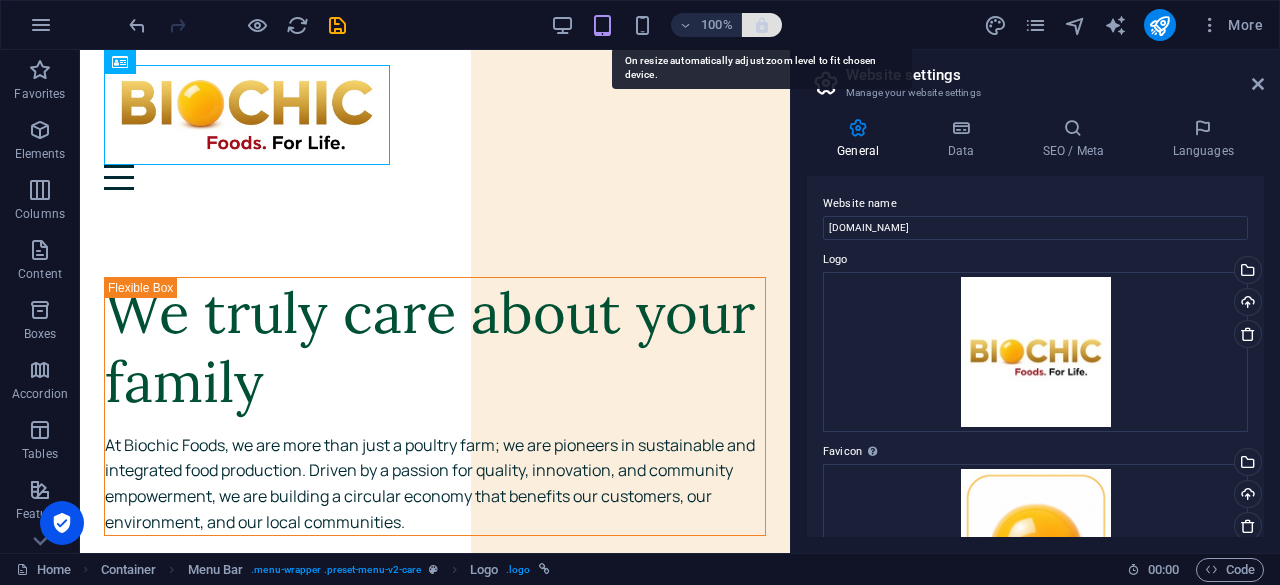 click at bounding box center (762, 25) 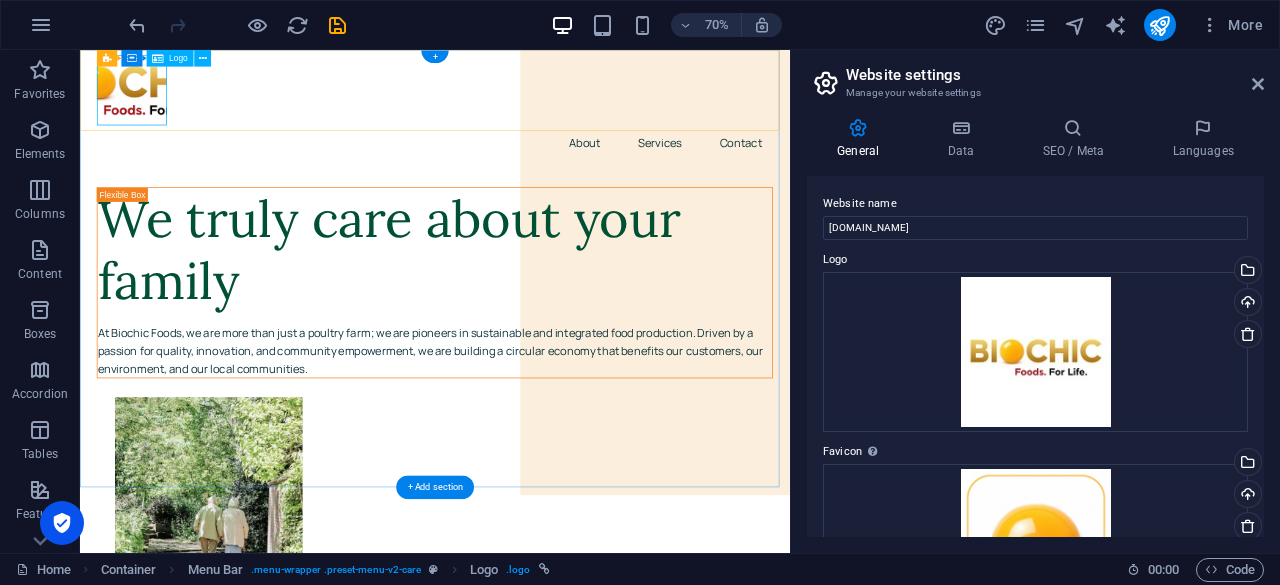 click at bounding box center (587, 108) 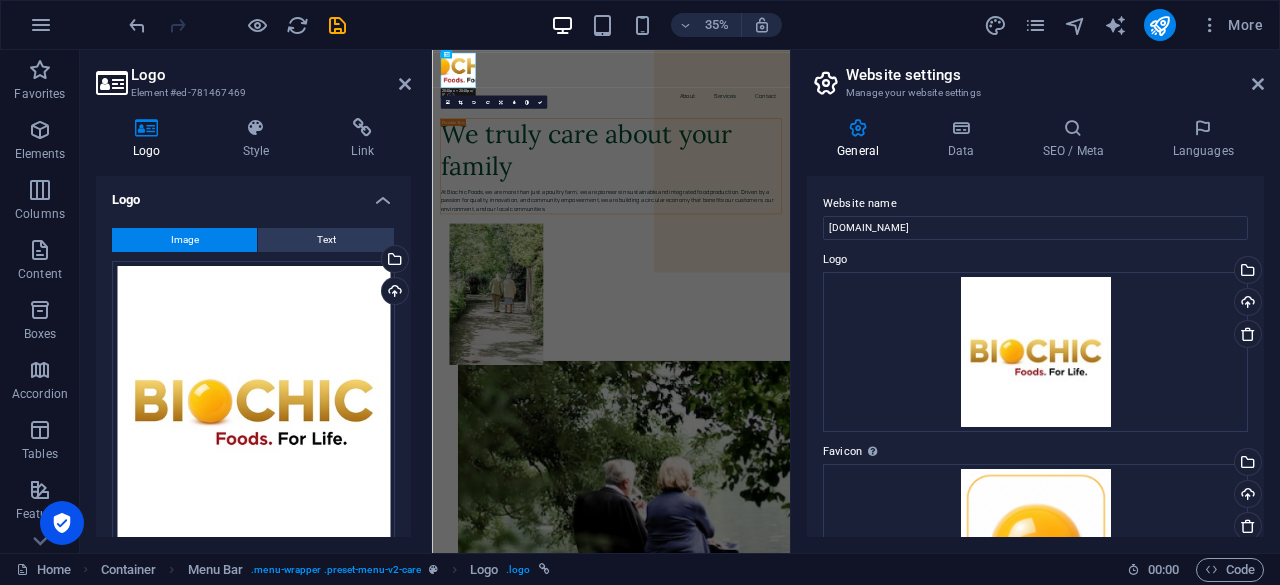 type on "100" 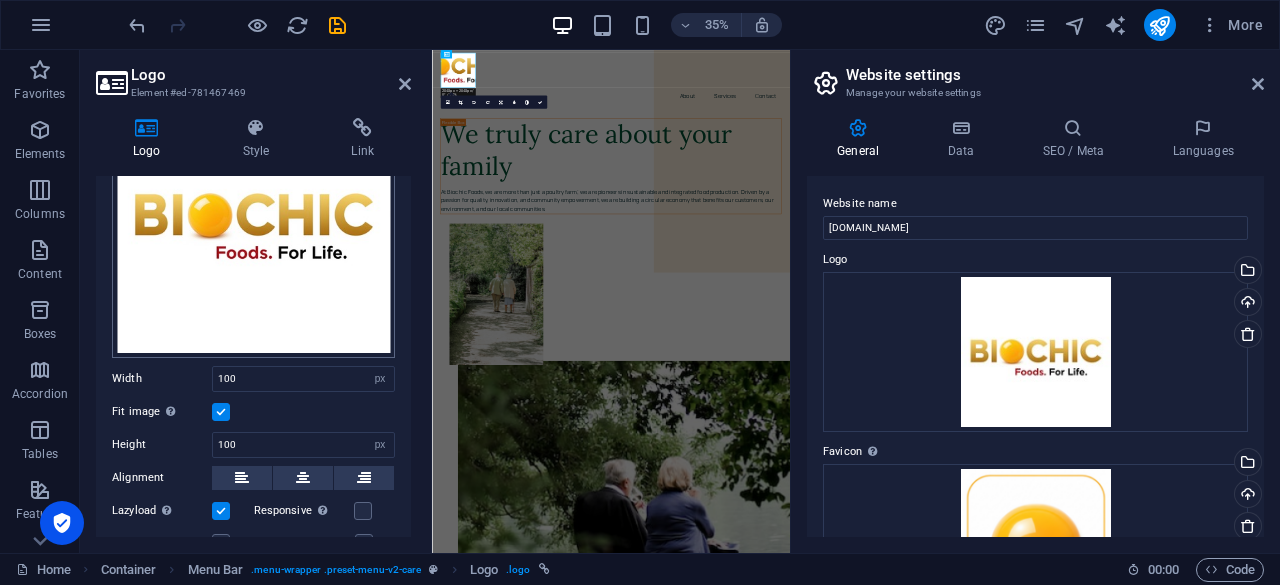 scroll, scrollTop: 196, scrollLeft: 0, axis: vertical 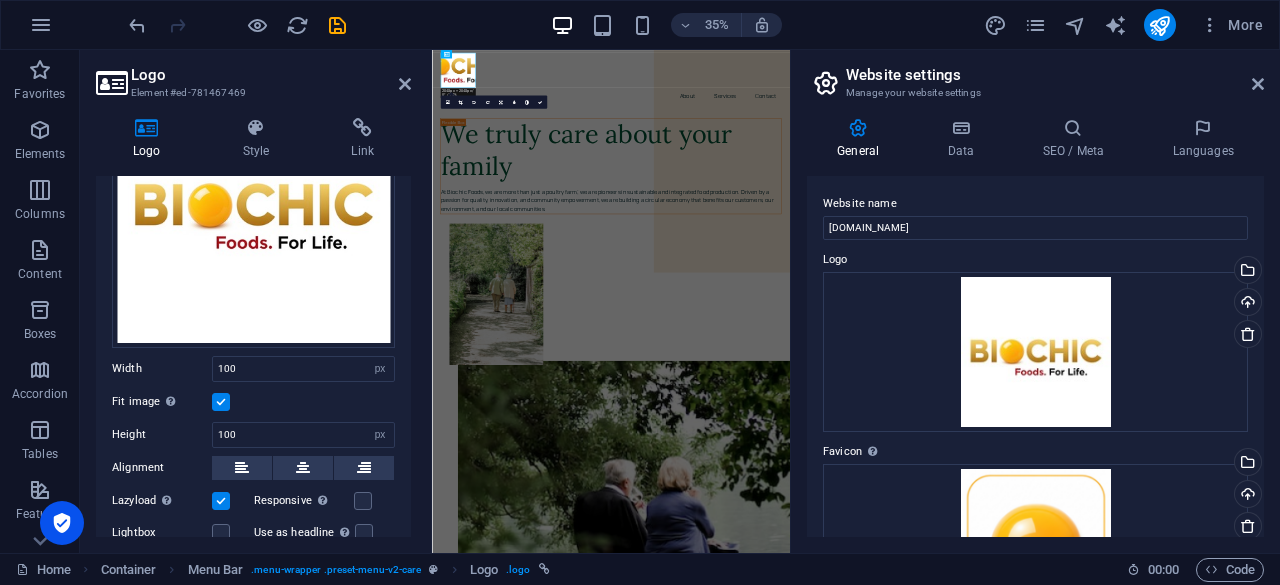 click at bounding box center (221, 402) 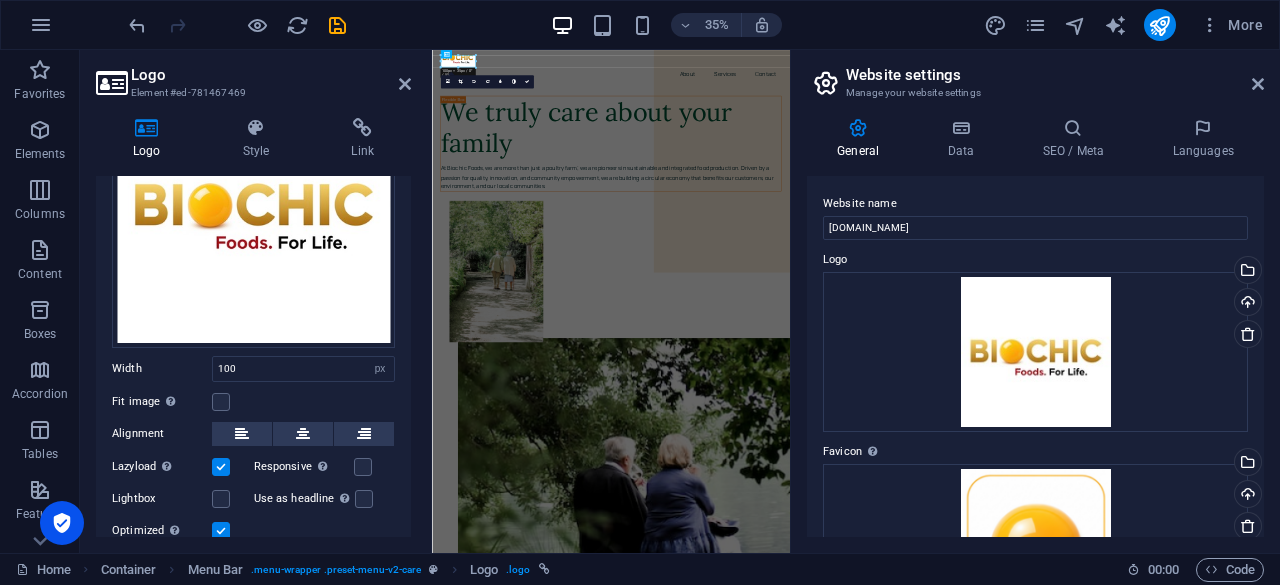 click on "General  Data  SEO / Meta  Languages Website name [DOMAIN_NAME] Logo Drag files here, click to choose files or select files from Files or our free stock photos & videos Select files from the file manager, stock photos, or upload file(s) Upload Favicon Set the favicon of your website here. A favicon is a small icon shown in the browser tab next to your website title. It helps visitors identify your website. Drag files here, click to choose files or select files from Files or our free stock photos & videos Select files from the file manager, stock photos, or upload file(s) Upload Preview Image (Open Graph) This image will be shown when the website is shared on social networks Drag files here, click to choose files or select files from Files or our free stock photos & videos Select files from the file manager, stock photos, or upload file(s) Upload Contact data for this website. This can be used everywhere on the website and will update automatically. Company [DOMAIN_NAME] First name Last name [GEOGRAPHIC_DATA]" at bounding box center [1035, 327] 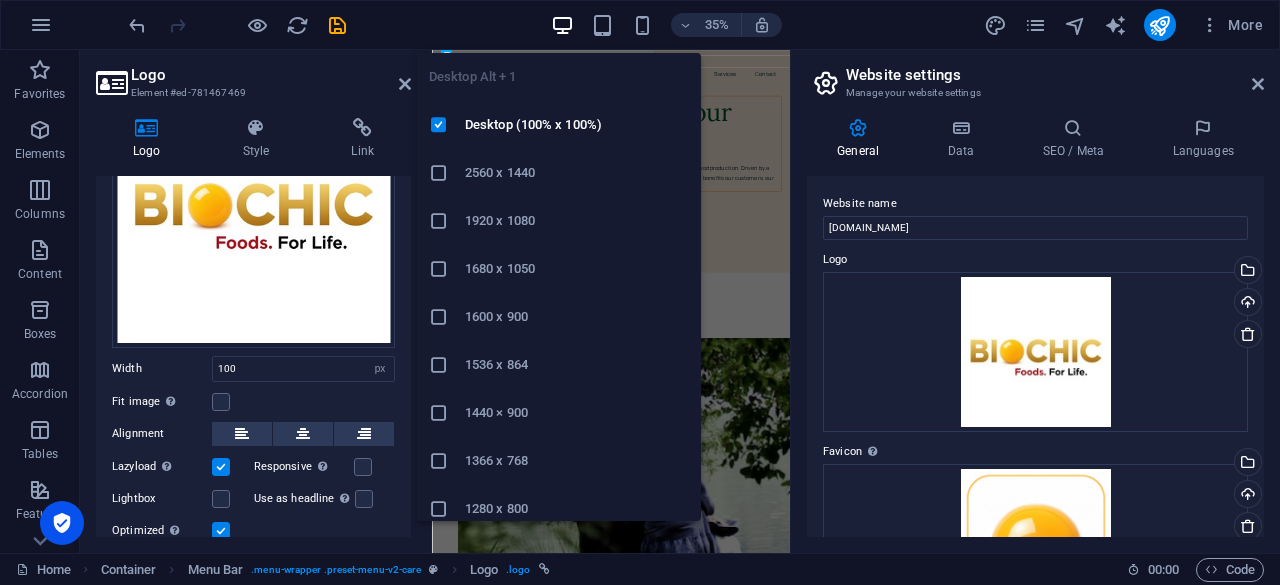 click at bounding box center (562, 25) 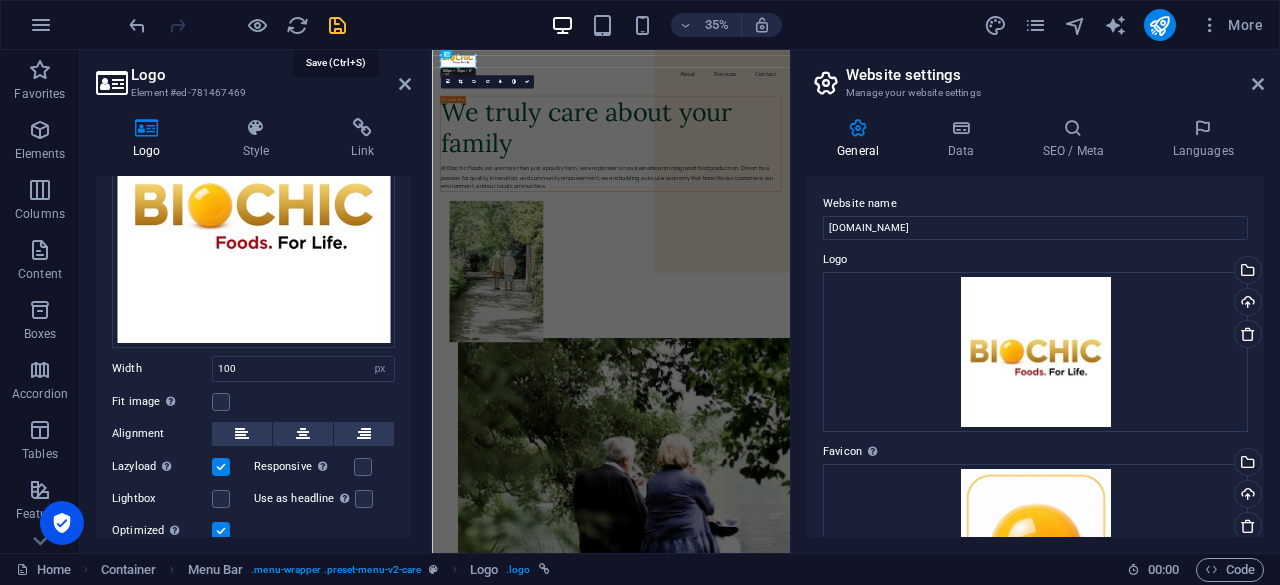 click at bounding box center [337, 25] 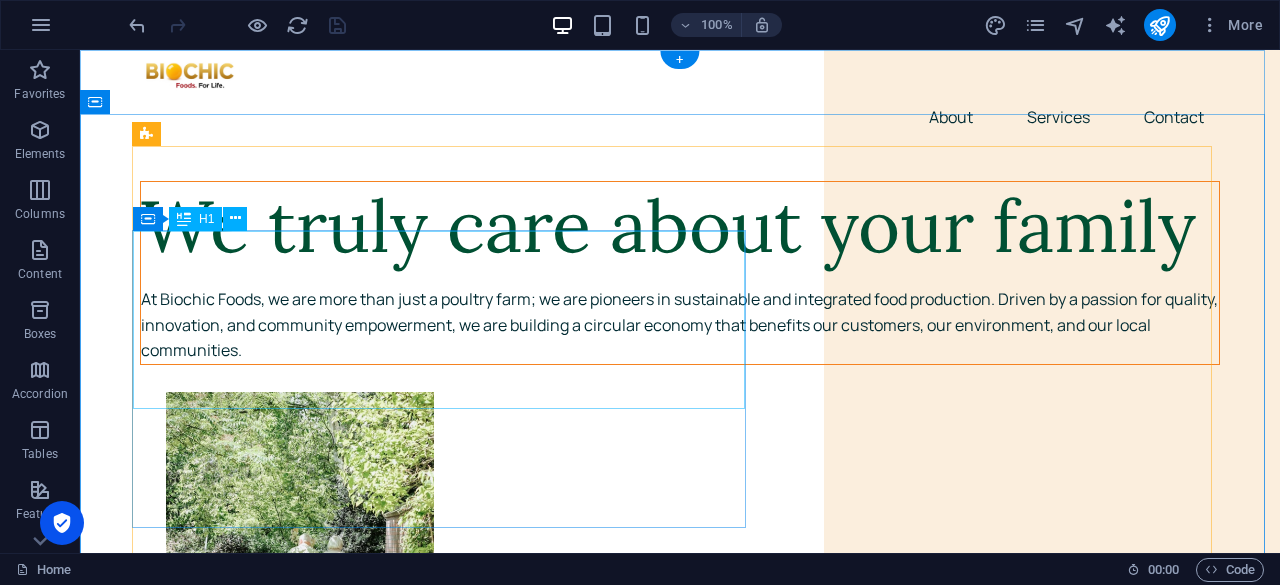 click on "We truly care about your family" at bounding box center [680, 226] 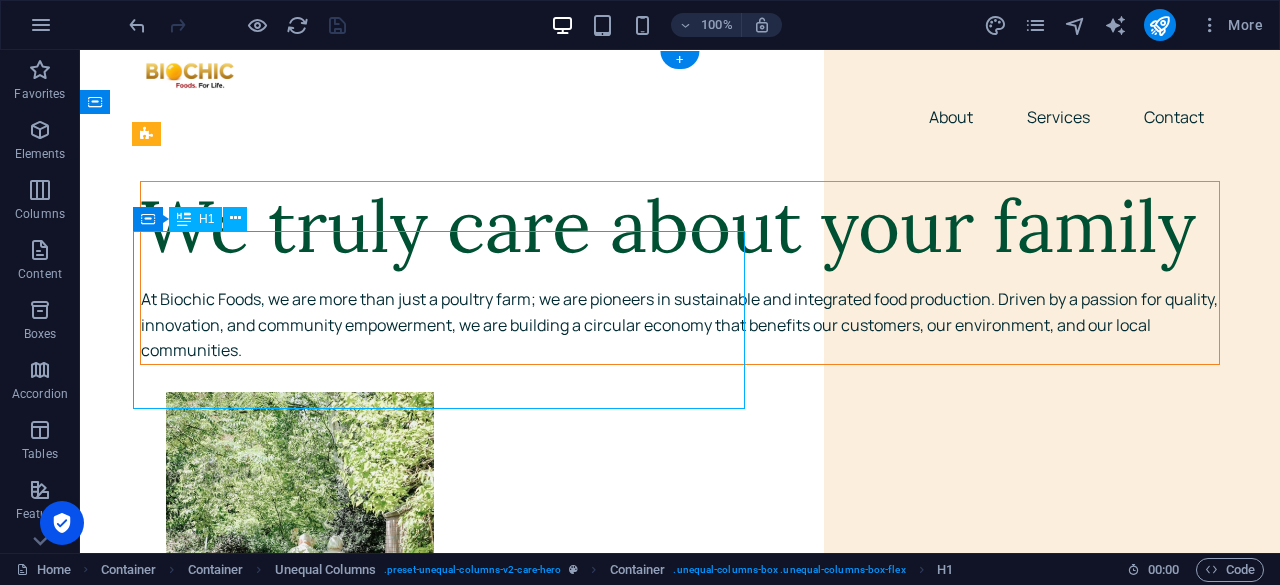 click on "We truly care about your family" at bounding box center (680, 226) 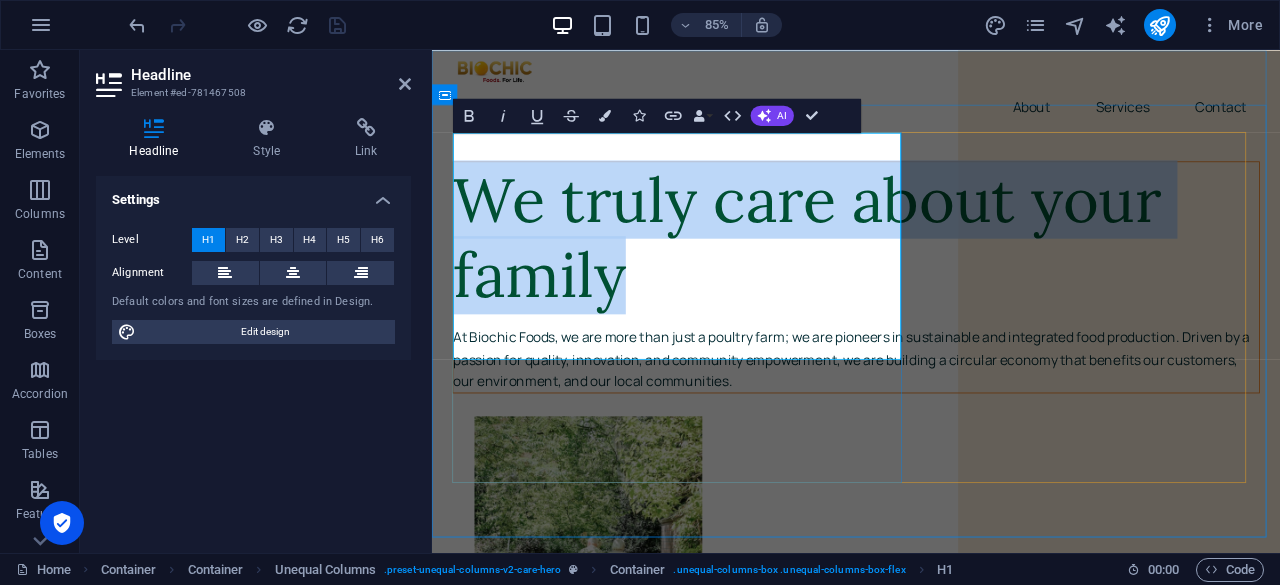 click on "We truly care about your family" at bounding box center [931, 271] 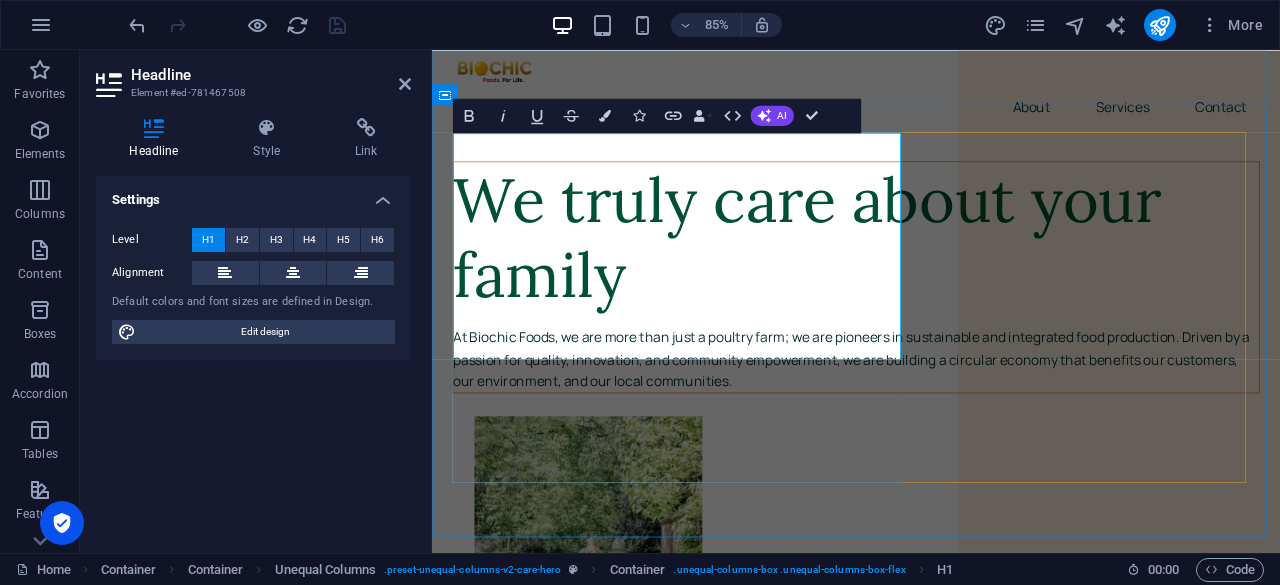 type 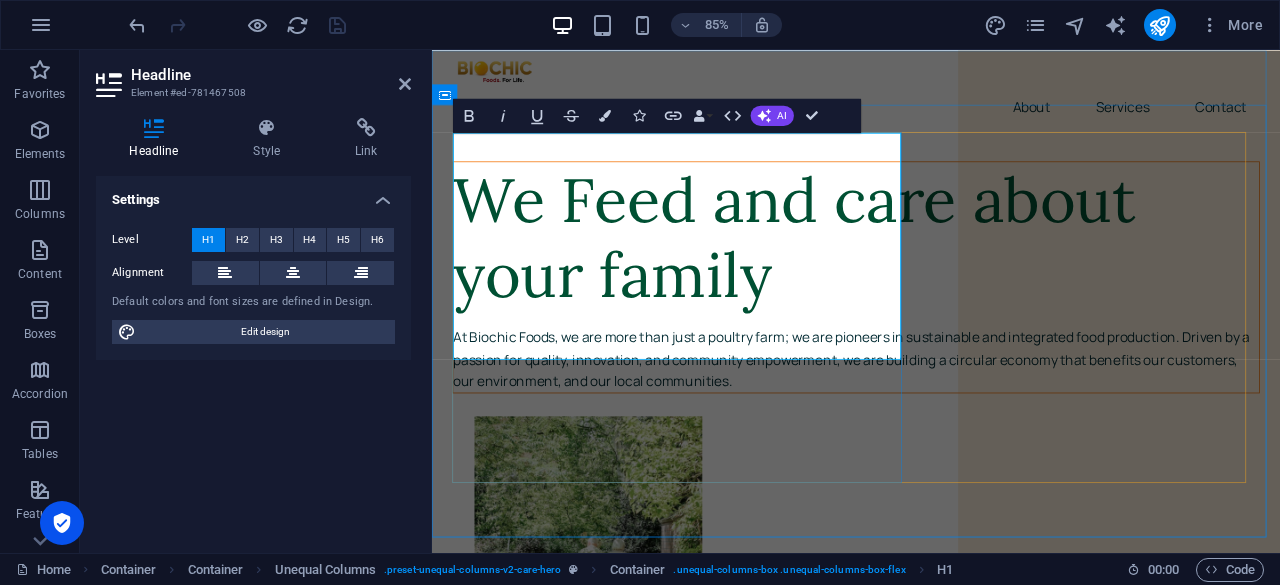 click on "We Feed and care about your family" at bounding box center (931, 271) 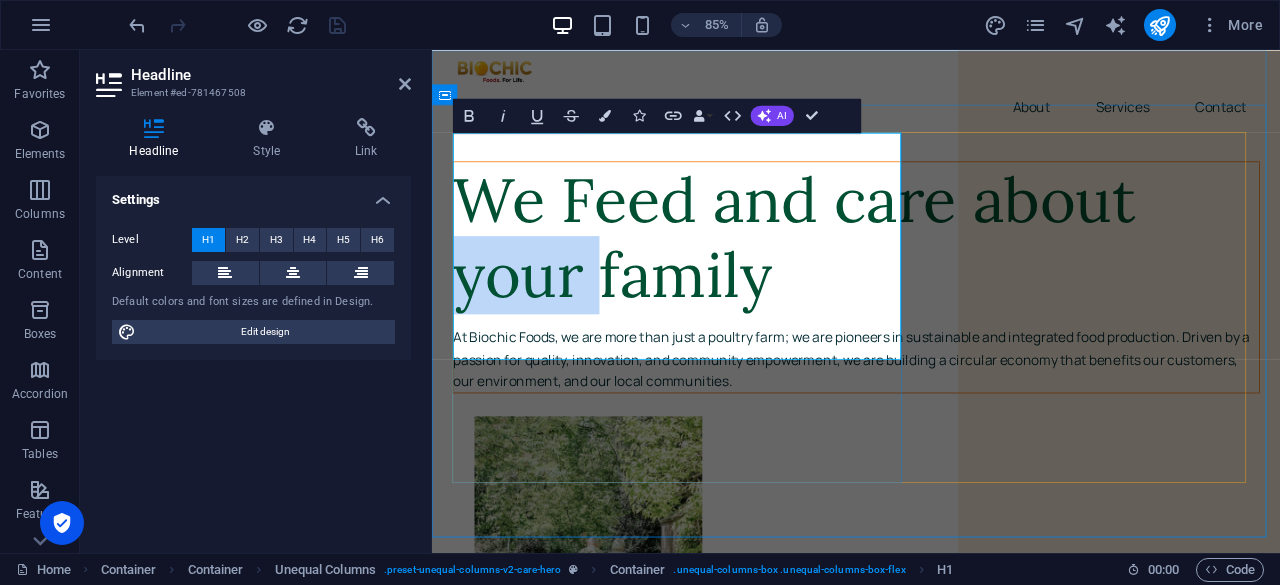 click on "We Feed and care about your family" at bounding box center [931, 271] 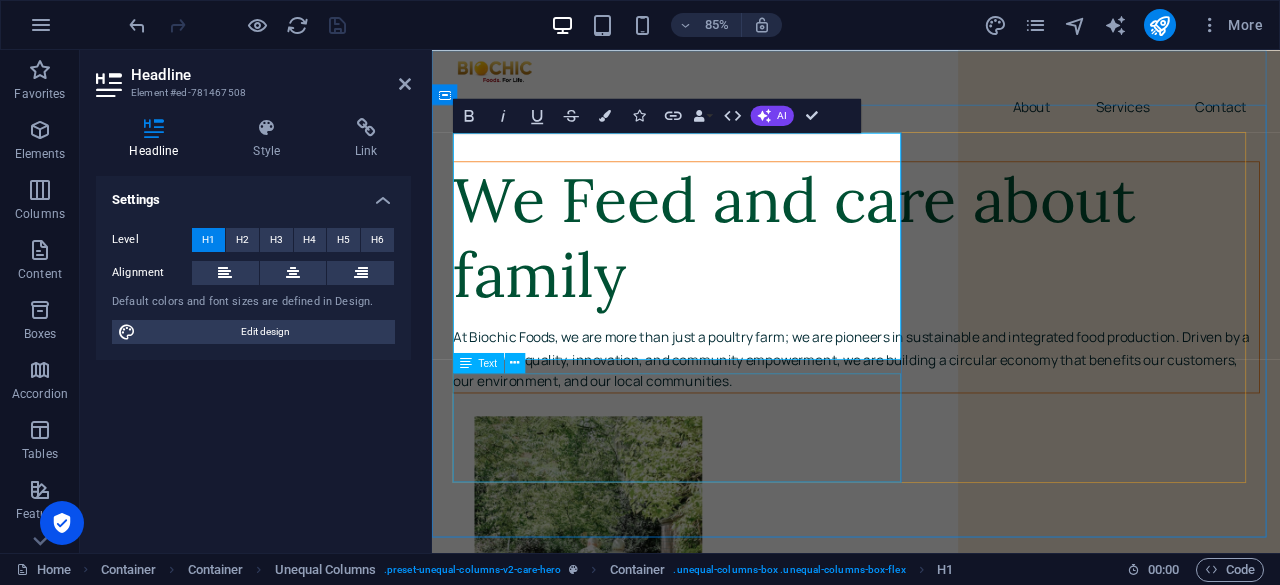 click on "At Biochic Foods, we are more than just a poultry farm; we are pioneers in sustainable and integrated food production. Driven by a passion for quality, innovation, and community empowerment, we are building a circular economy that benefits our customers, our environment, and our local communities." at bounding box center [931, 414] 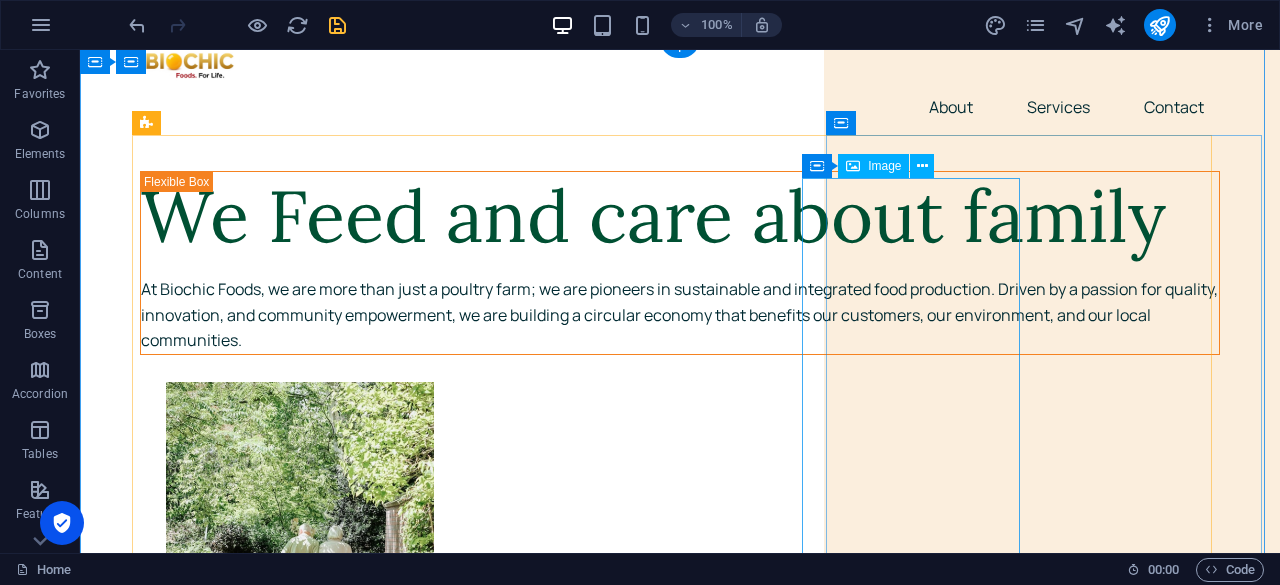 scroll, scrollTop: 9, scrollLeft: 0, axis: vertical 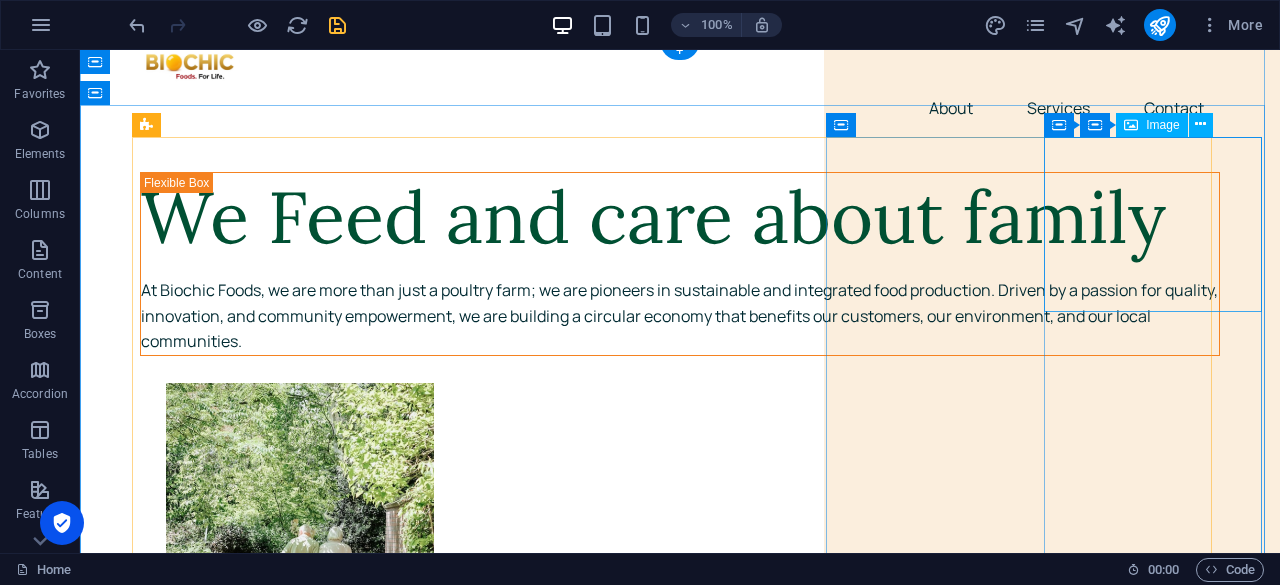 click at bounding box center [730, 1258] 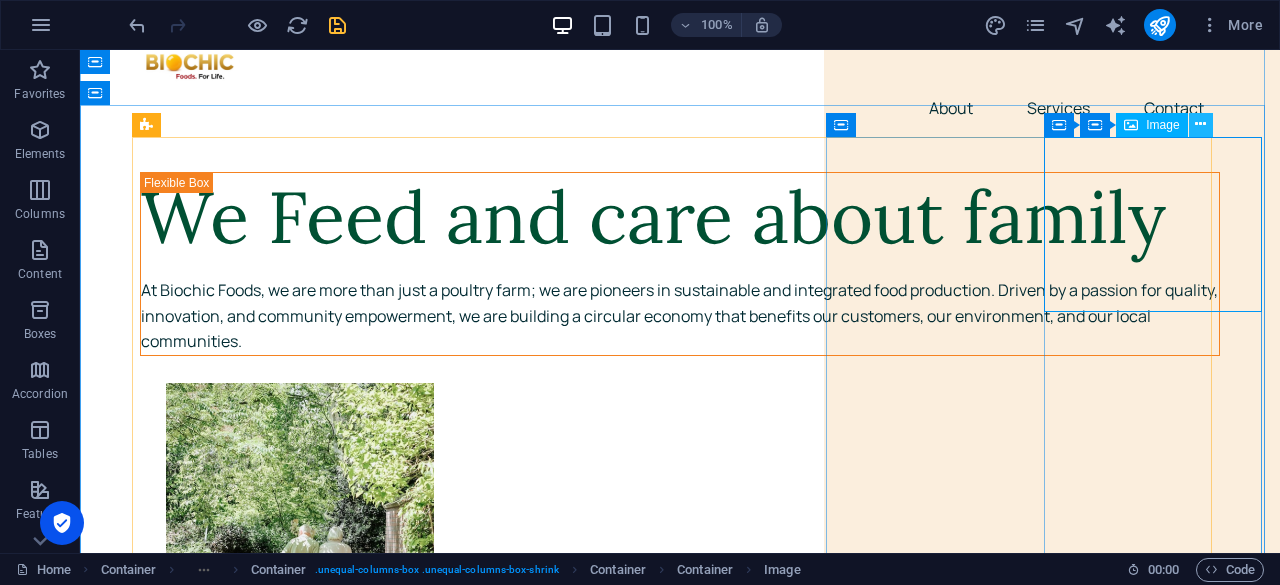 click at bounding box center [1200, 124] 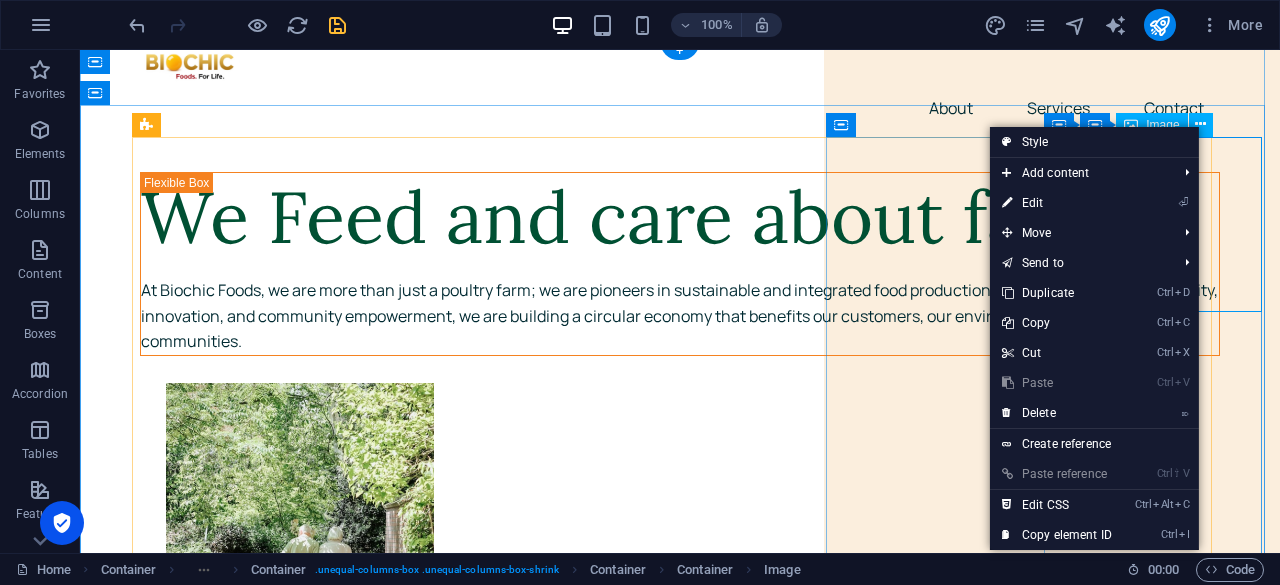 click at bounding box center [730, 1258] 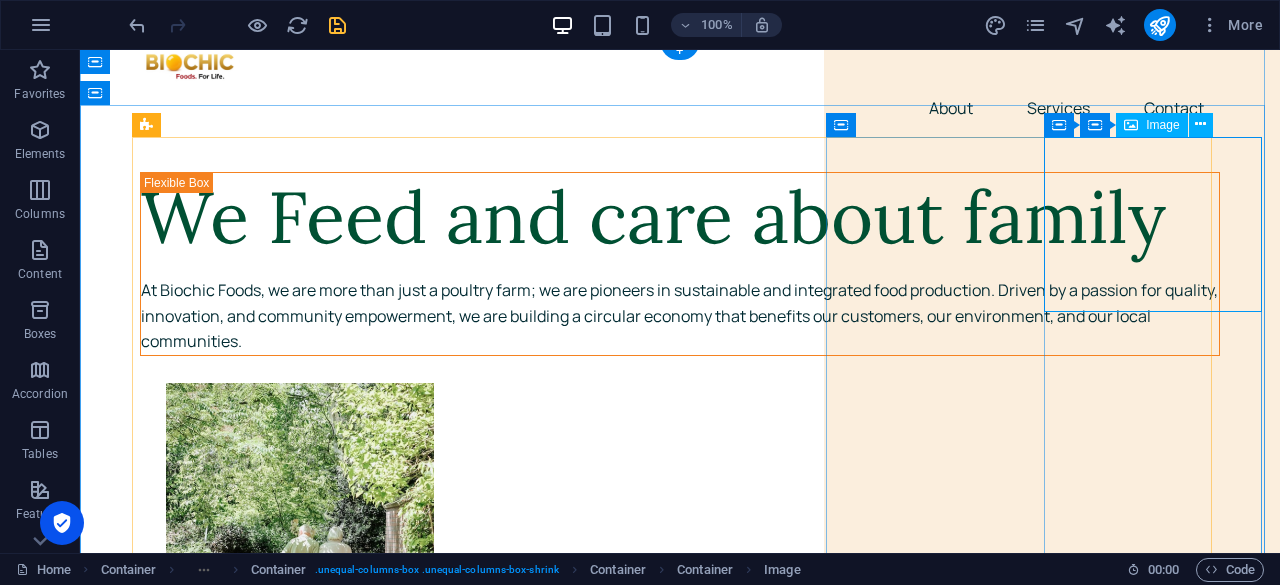 click at bounding box center [730, 1258] 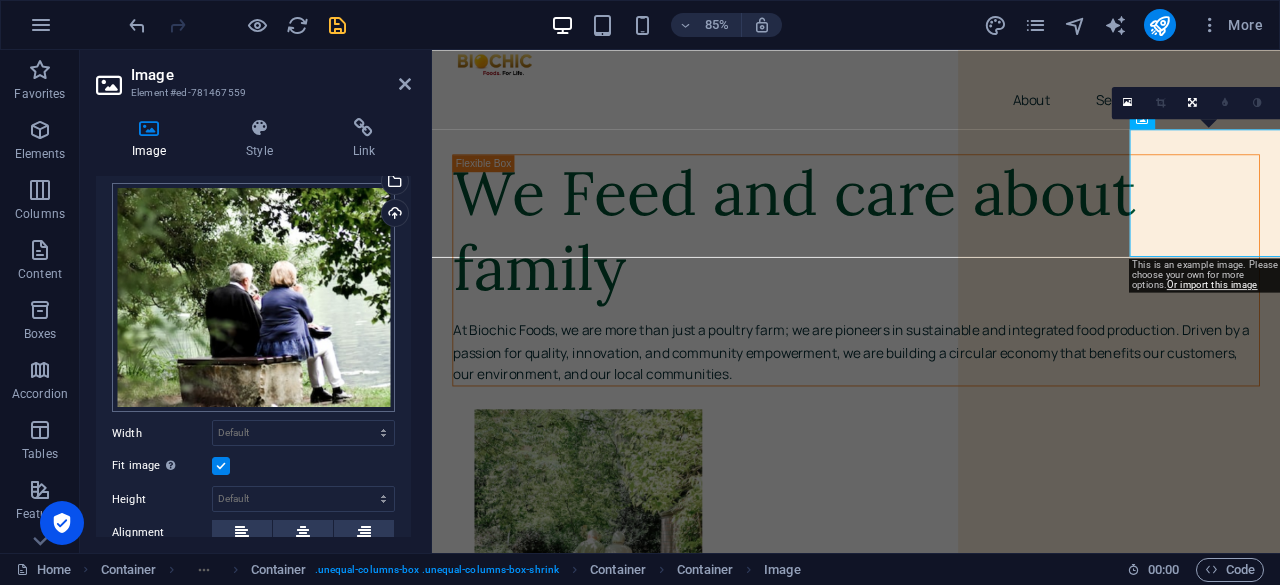 scroll, scrollTop: 0, scrollLeft: 0, axis: both 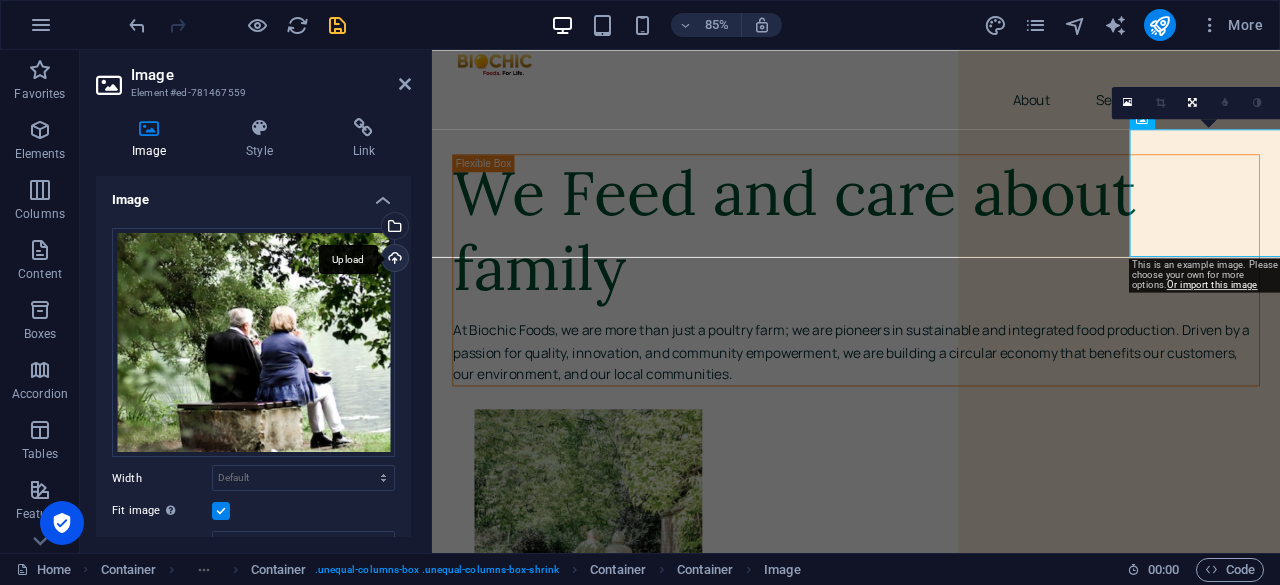 click on "Upload" at bounding box center [393, 260] 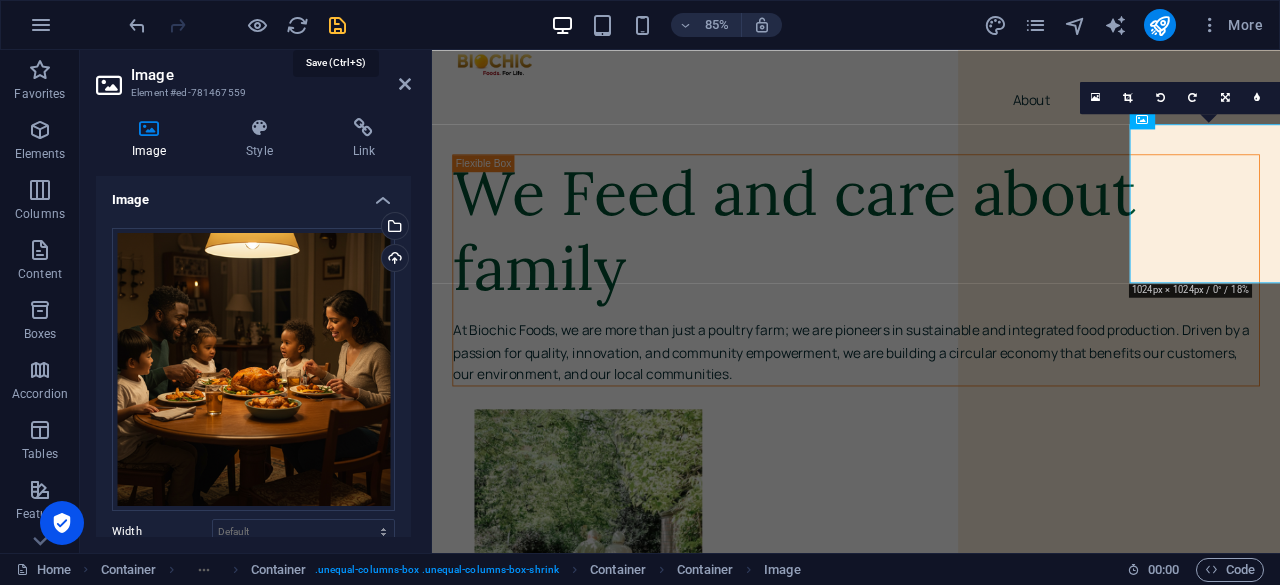 click at bounding box center [337, 25] 